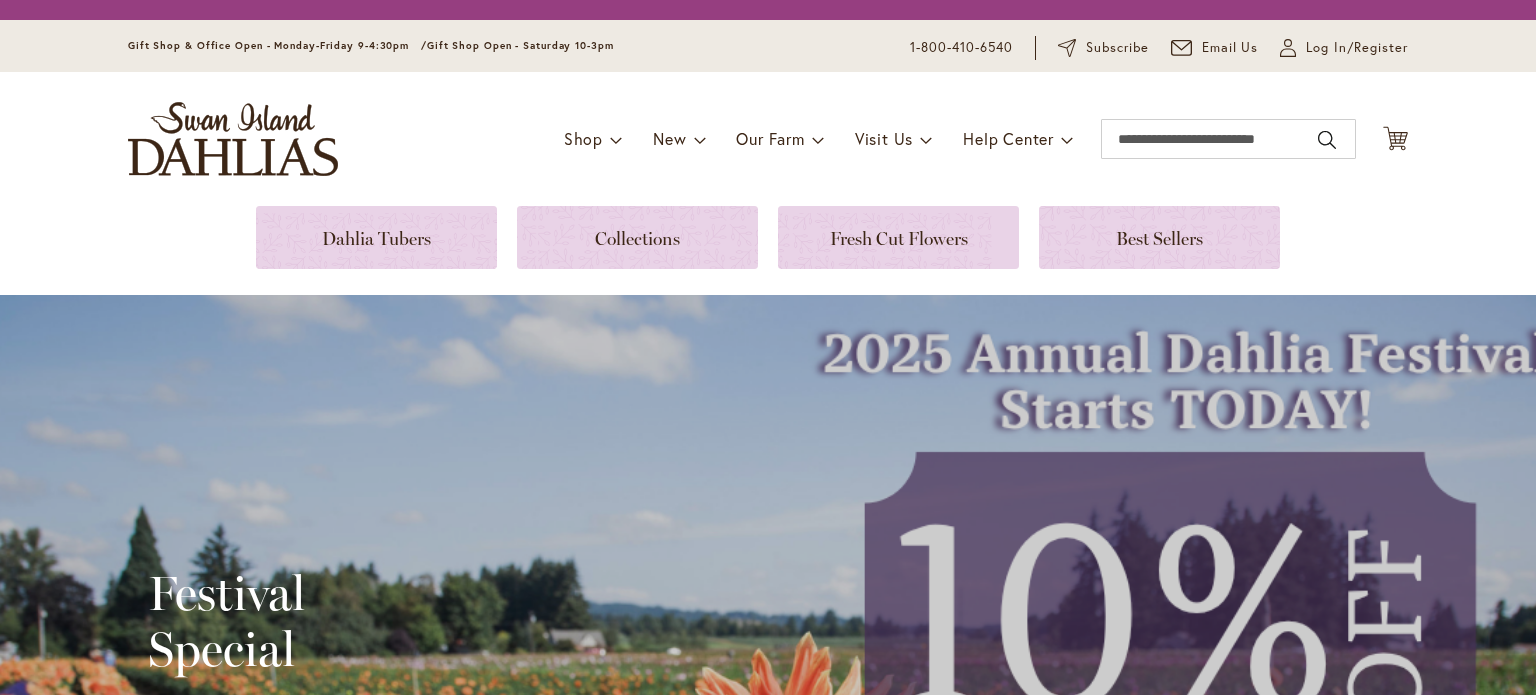 scroll, scrollTop: 0, scrollLeft: 0, axis: both 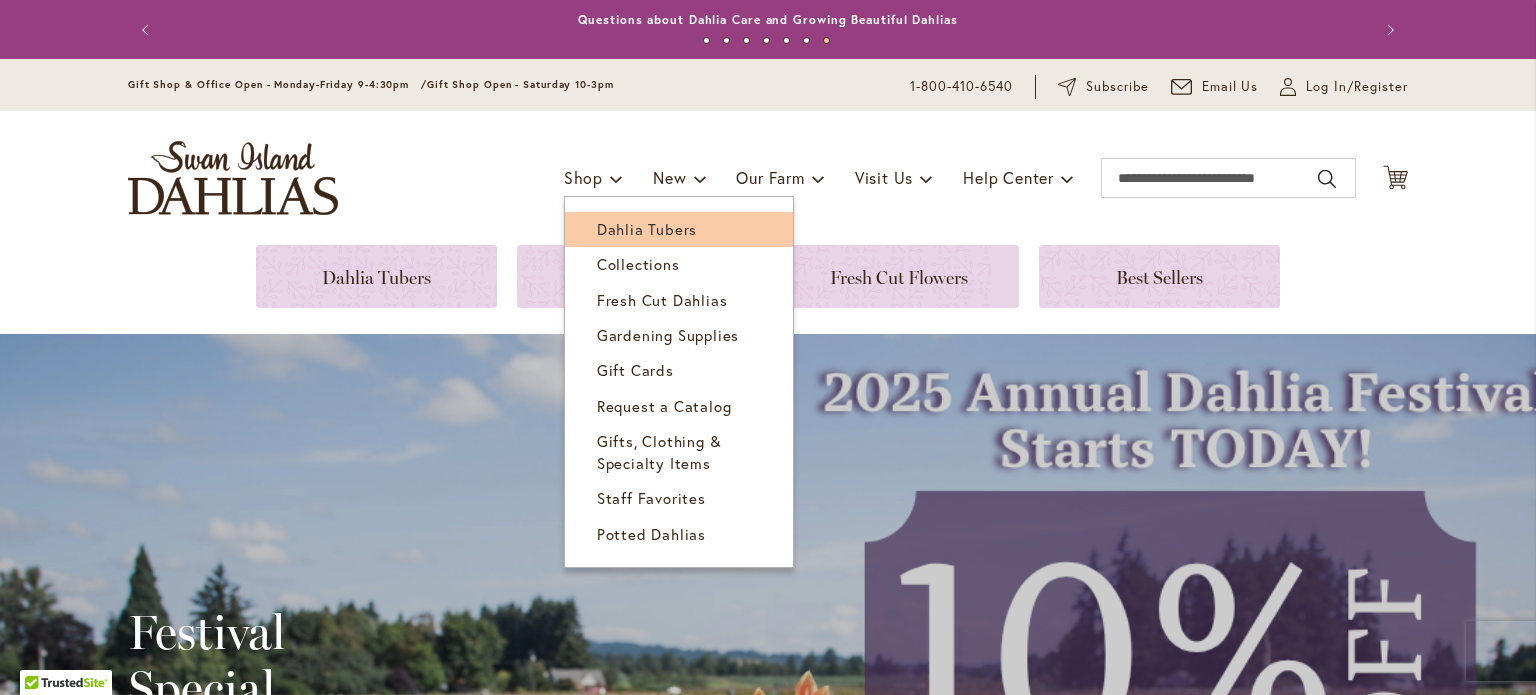 click on "Dahlia Tubers" at bounding box center [647, 229] 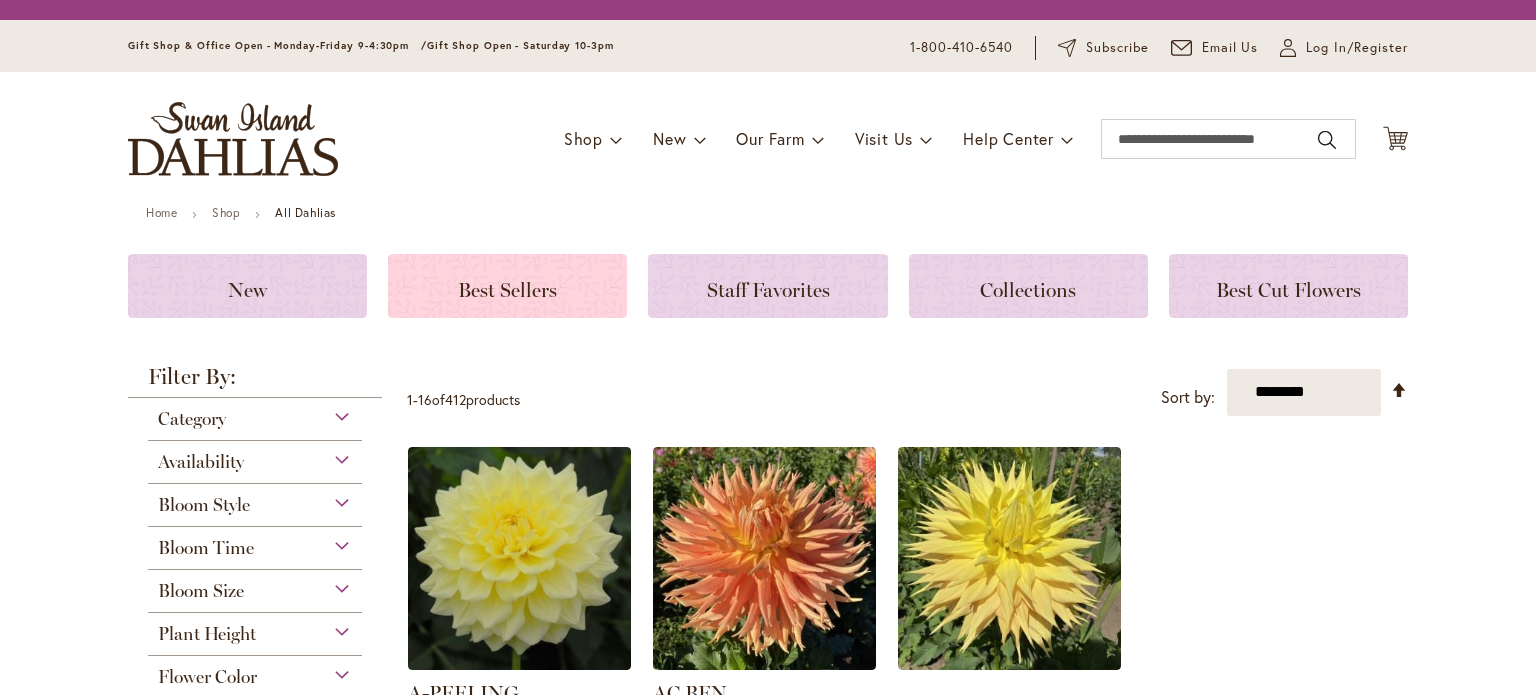 scroll, scrollTop: 0, scrollLeft: 0, axis: both 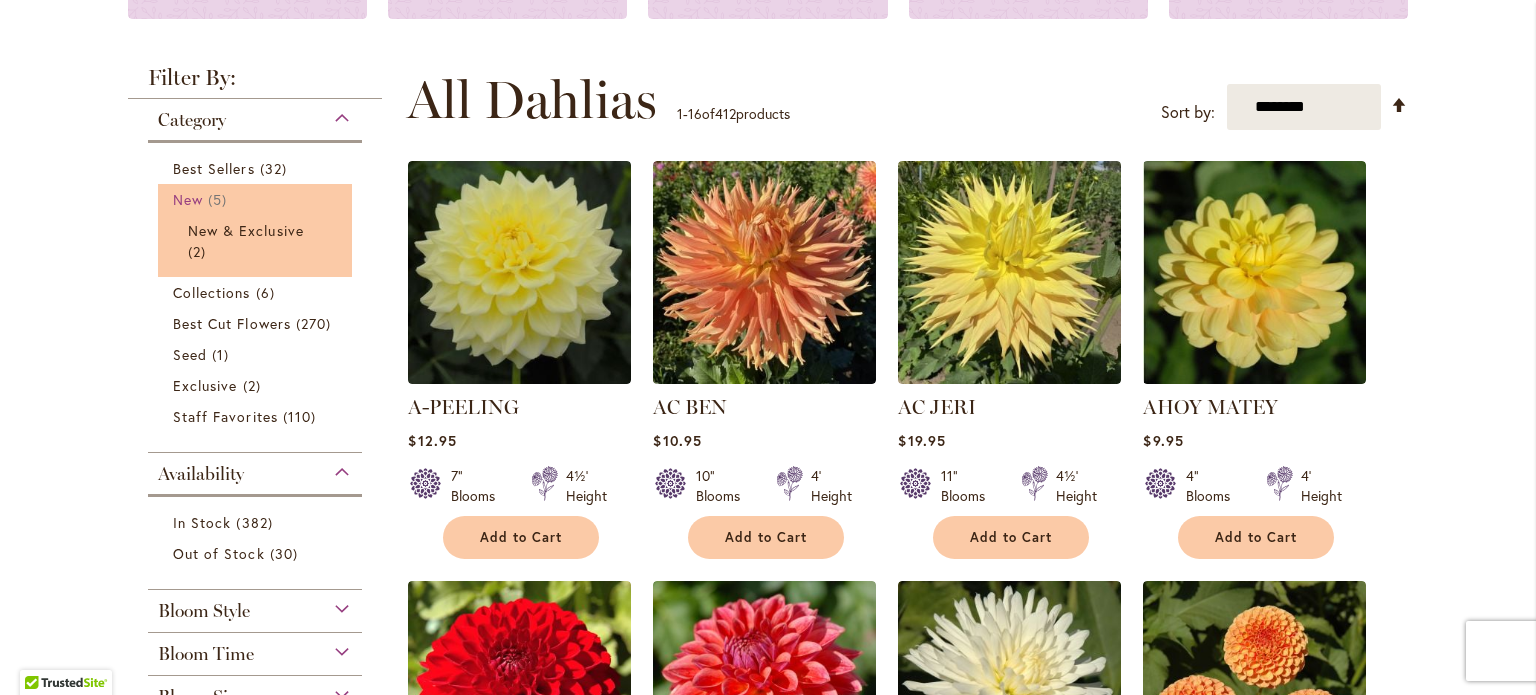 click on "New" at bounding box center [188, 199] 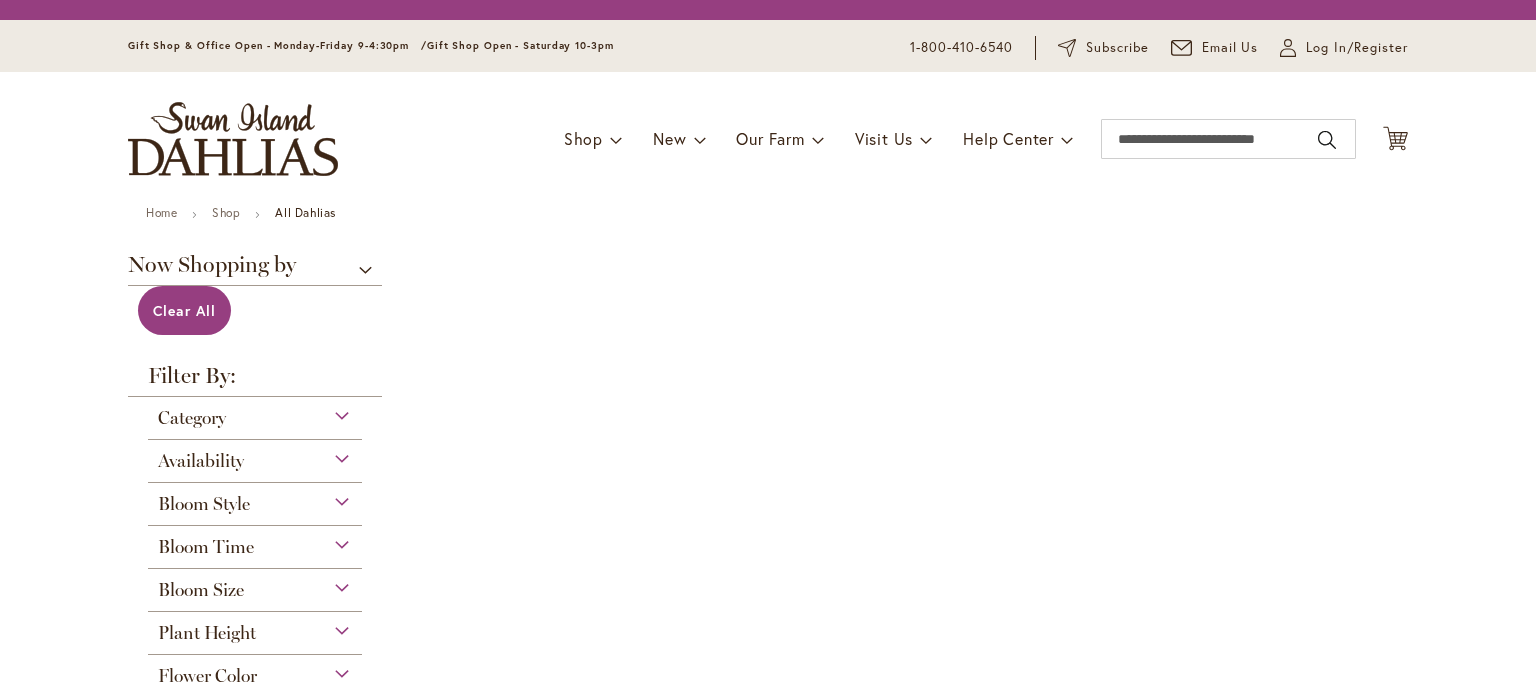 scroll, scrollTop: 0, scrollLeft: 0, axis: both 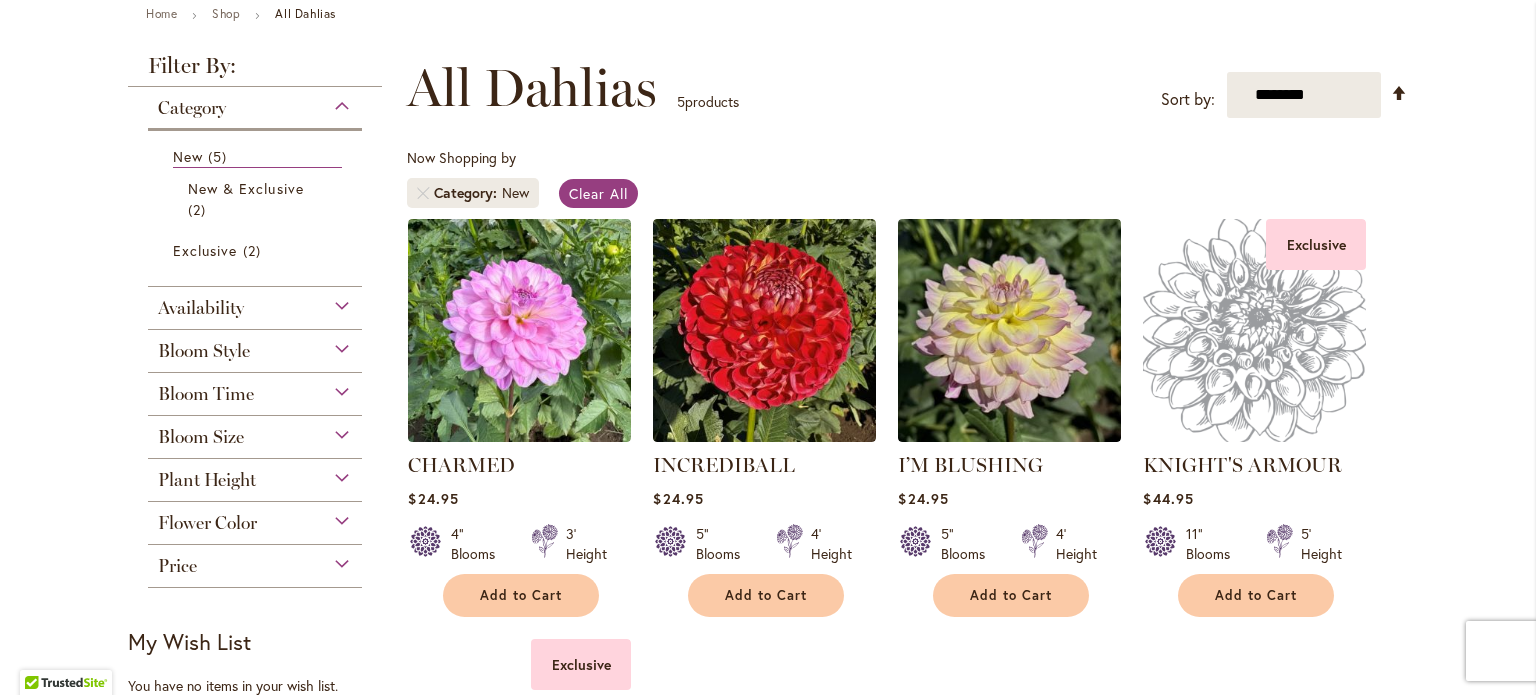 click at bounding box center [1255, 330] 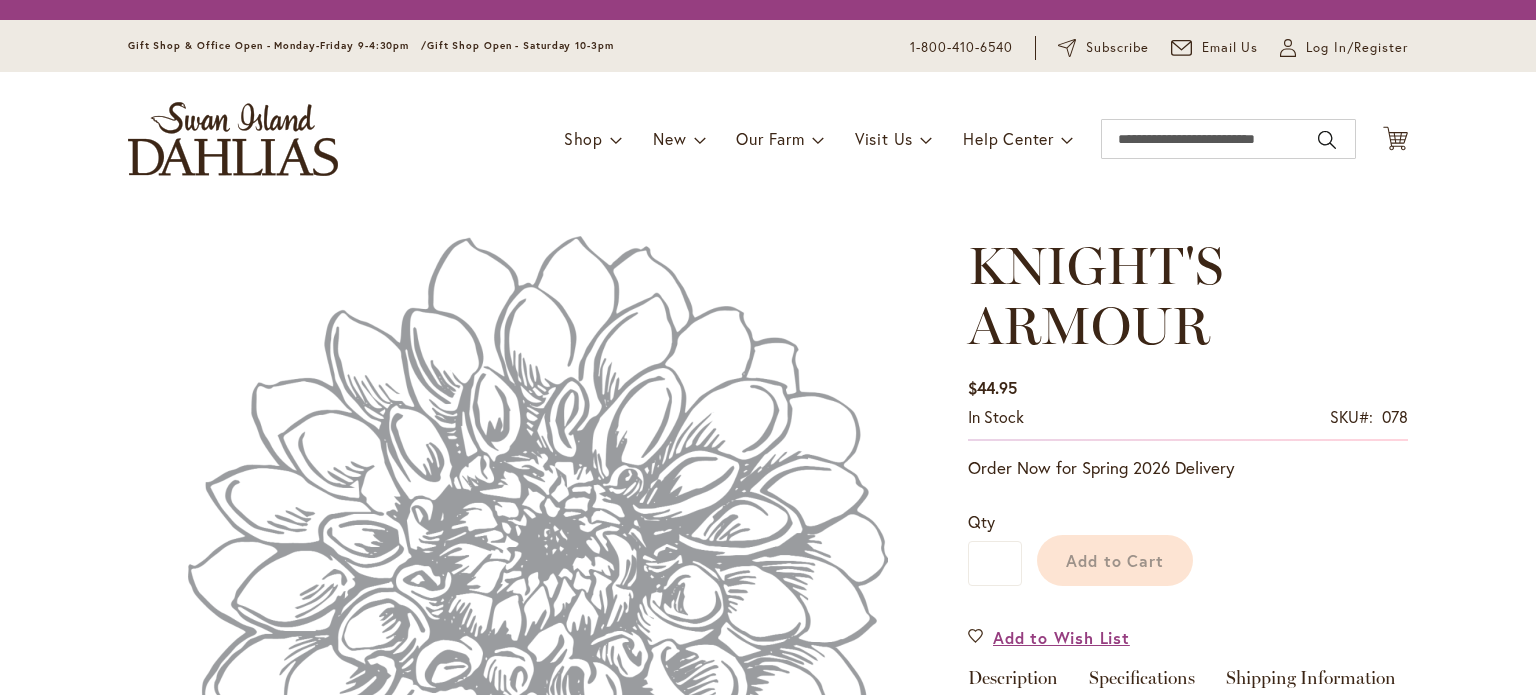 scroll, scrollTop: 0, scrollLeft: 0, axis: both 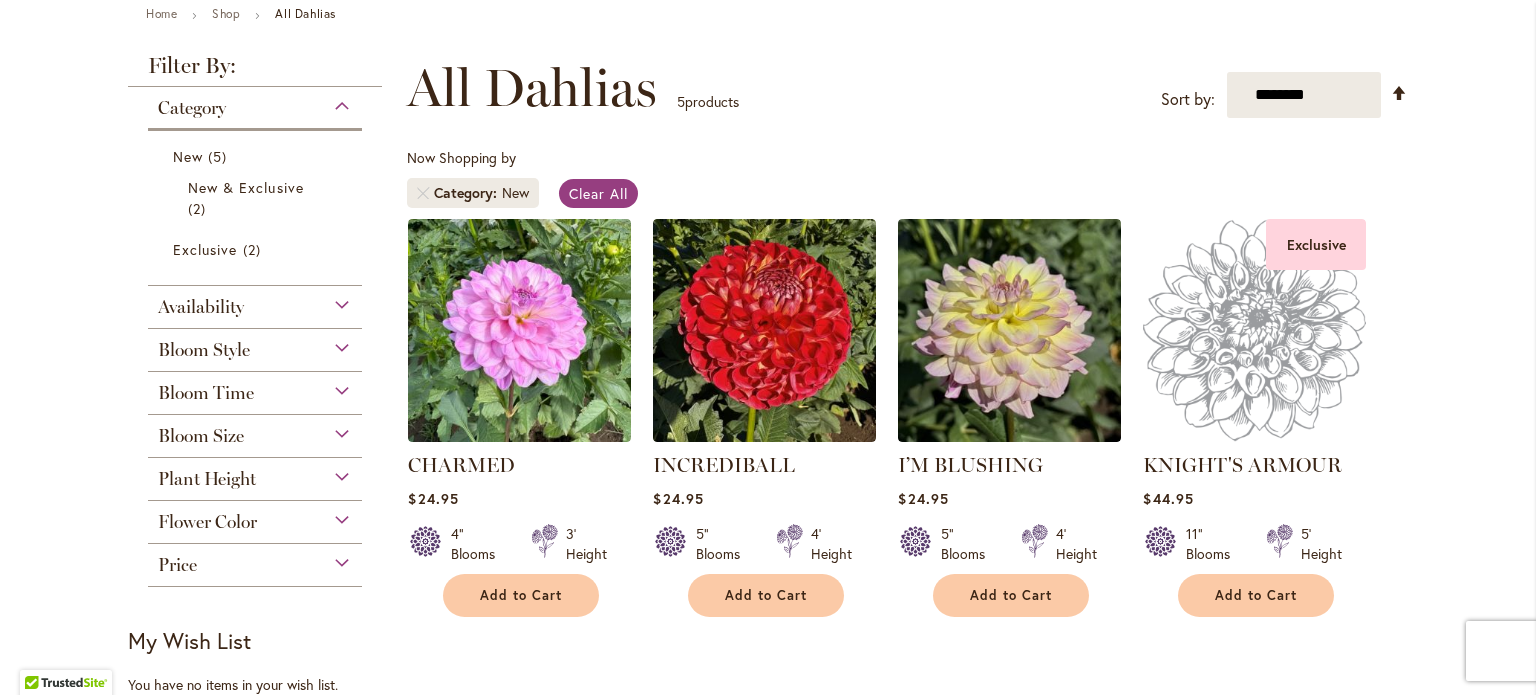 click on "Plant Height" at bounding box center (255, 474) 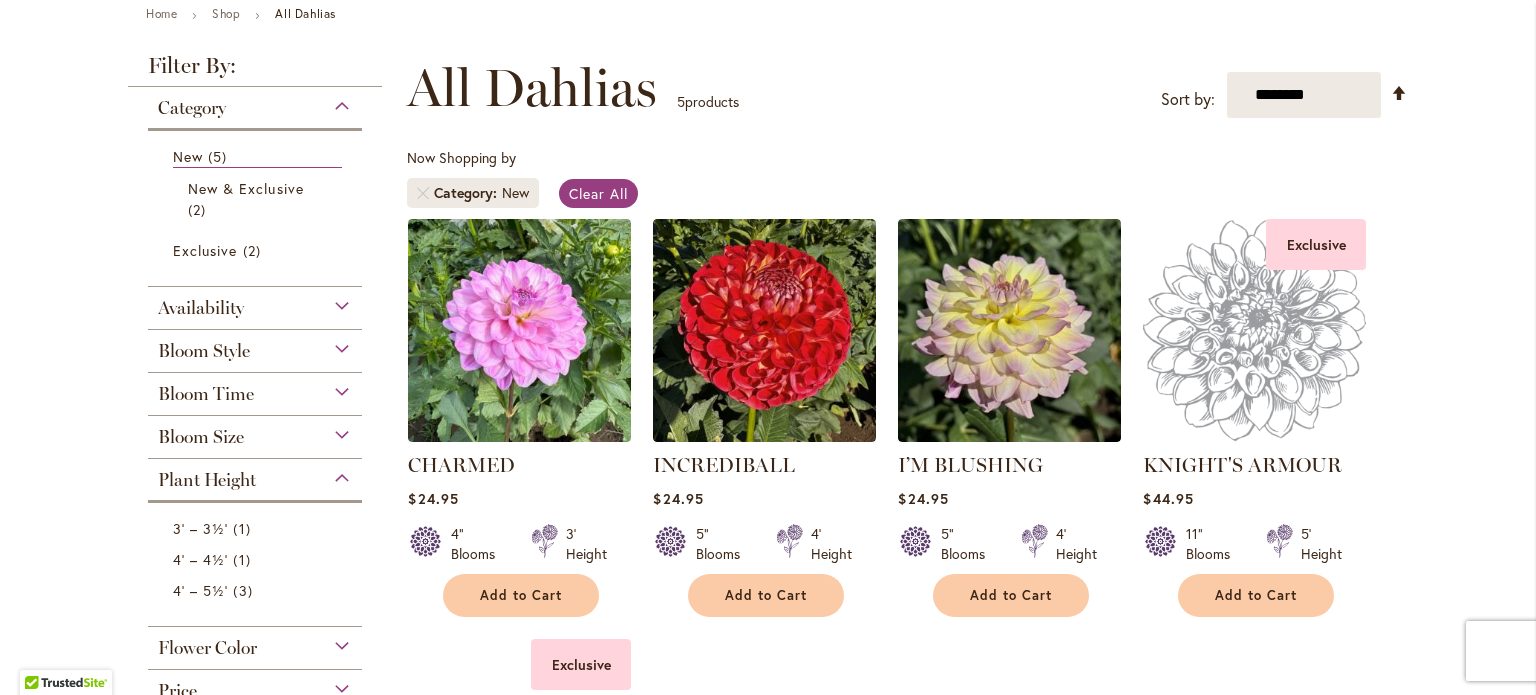 click on "Category" at bounding box center [192, 108] 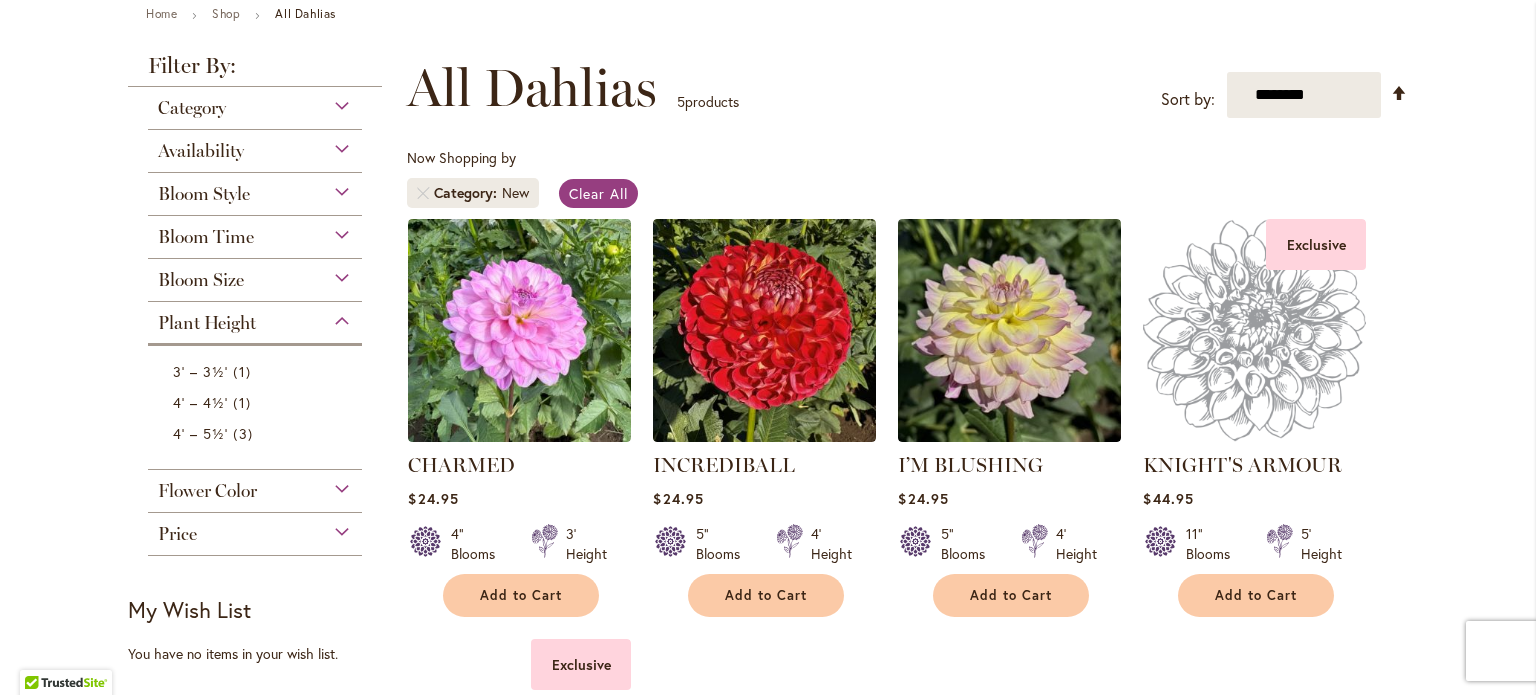 click on "Category" at bounding box center (192, 108) 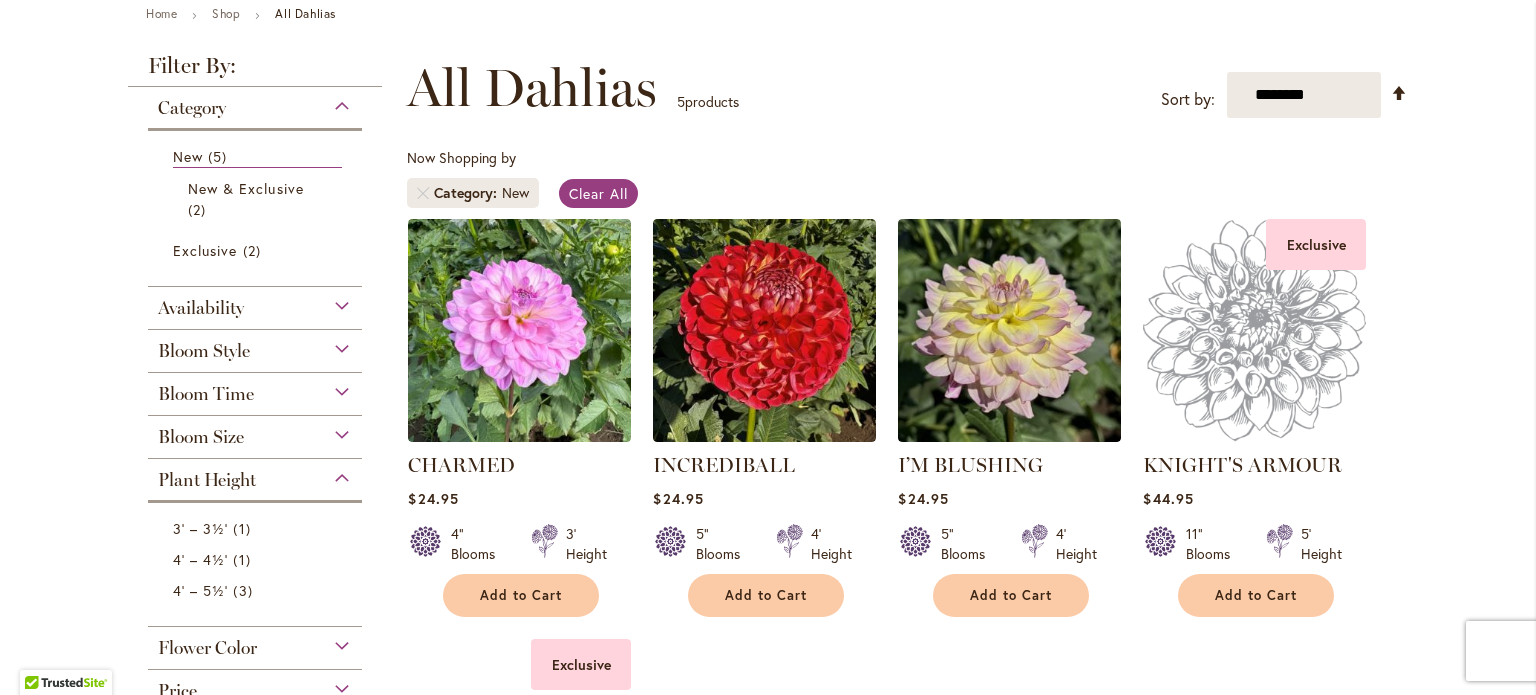 click on "Category" at bounding box center (192, 108) 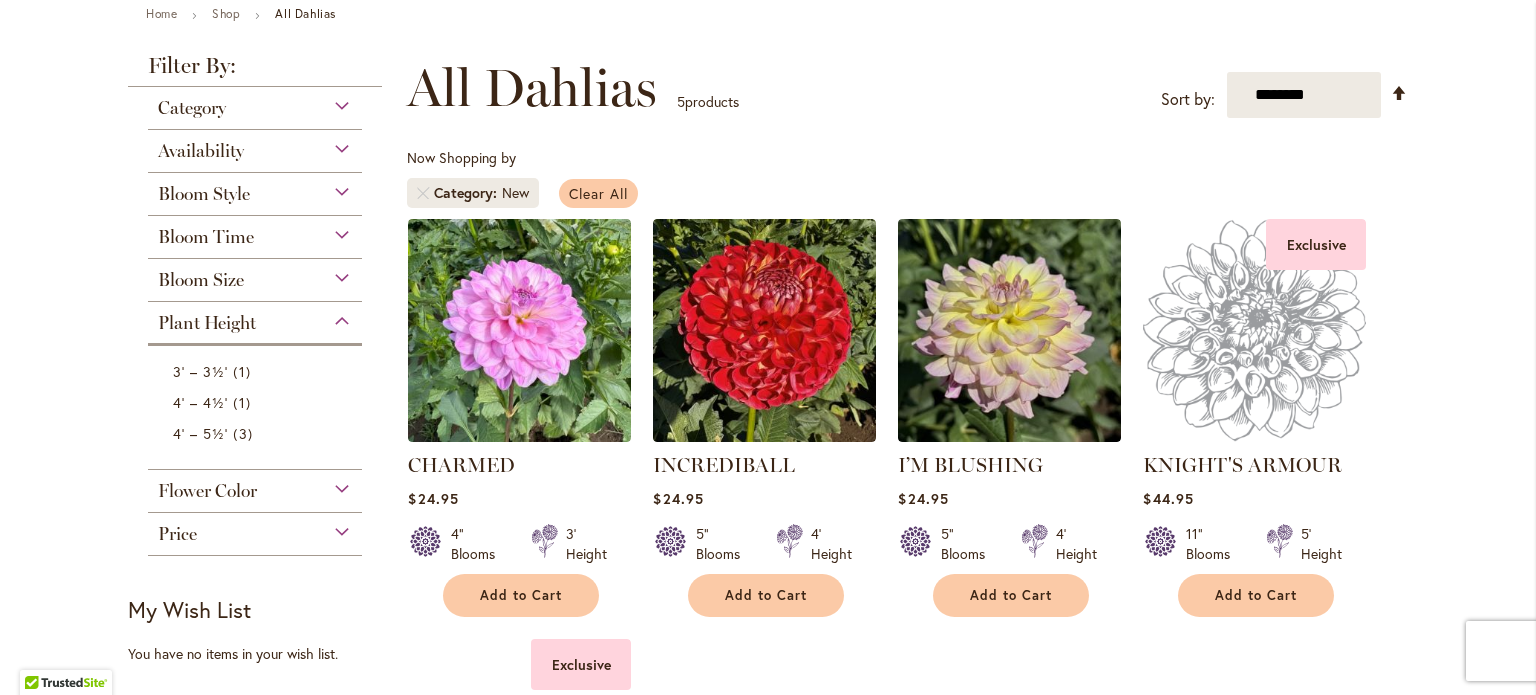 click on "Clear All" at bounding box center (598, 193) 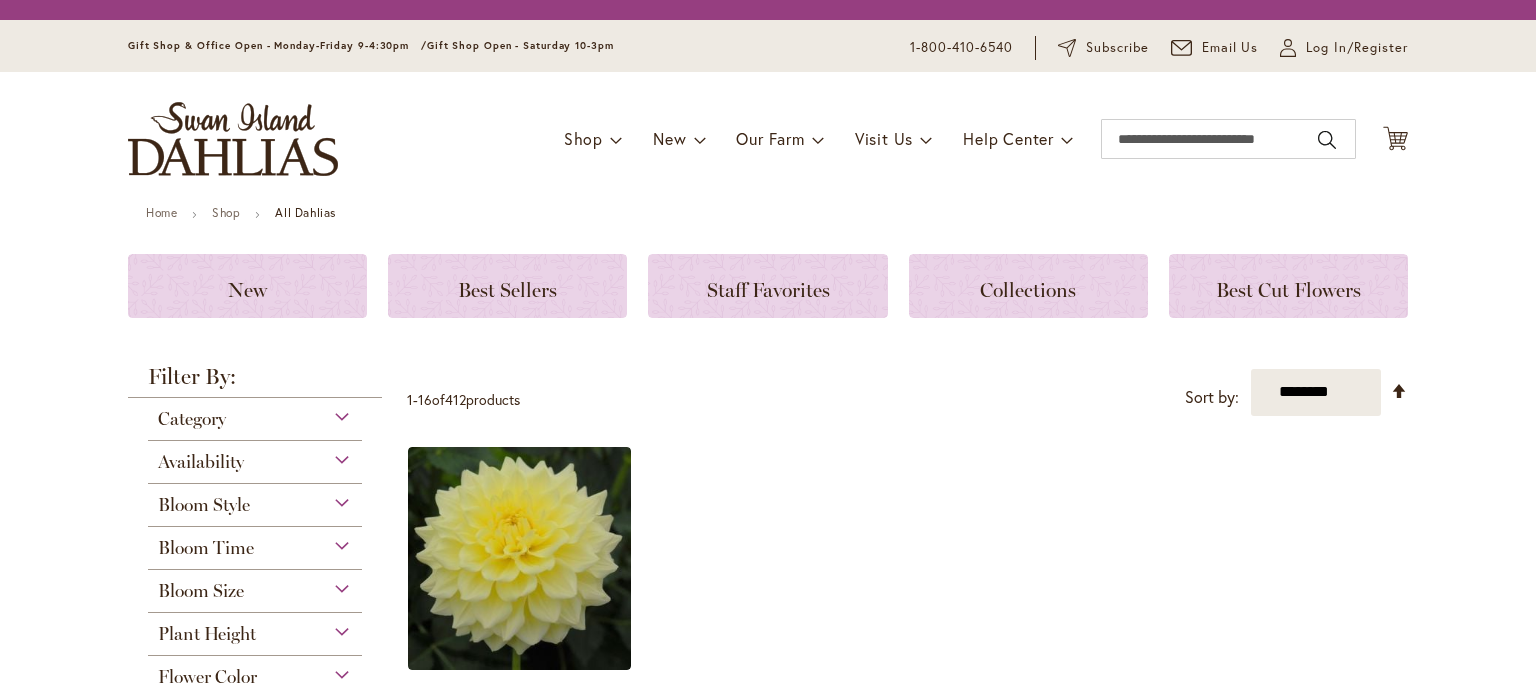scroll, scrollTop: 0, scrollLeft: 0, axis: both 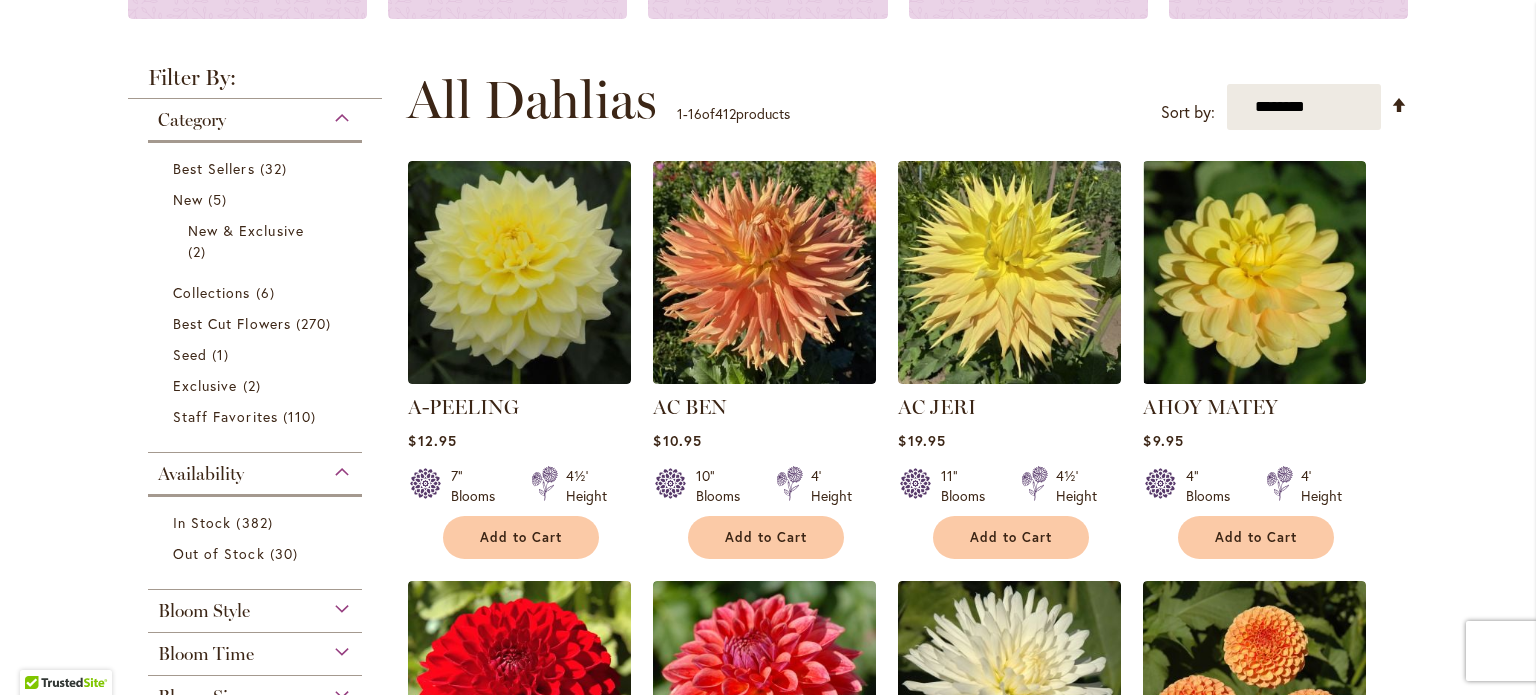 click on "Skip to Content
Gift Shop & Office Open - Monday-Friday 9-4:30pm   /    Gift Shop Open - Saturday 10-3pm
1-800-410-6540
Subscribe
Email Us
My Account
Log In/Register
Toggle Nav
Shop
Dahlia Tubers
Collections
Fresh Cut Dahlias" at bounding box center (768, 1303) 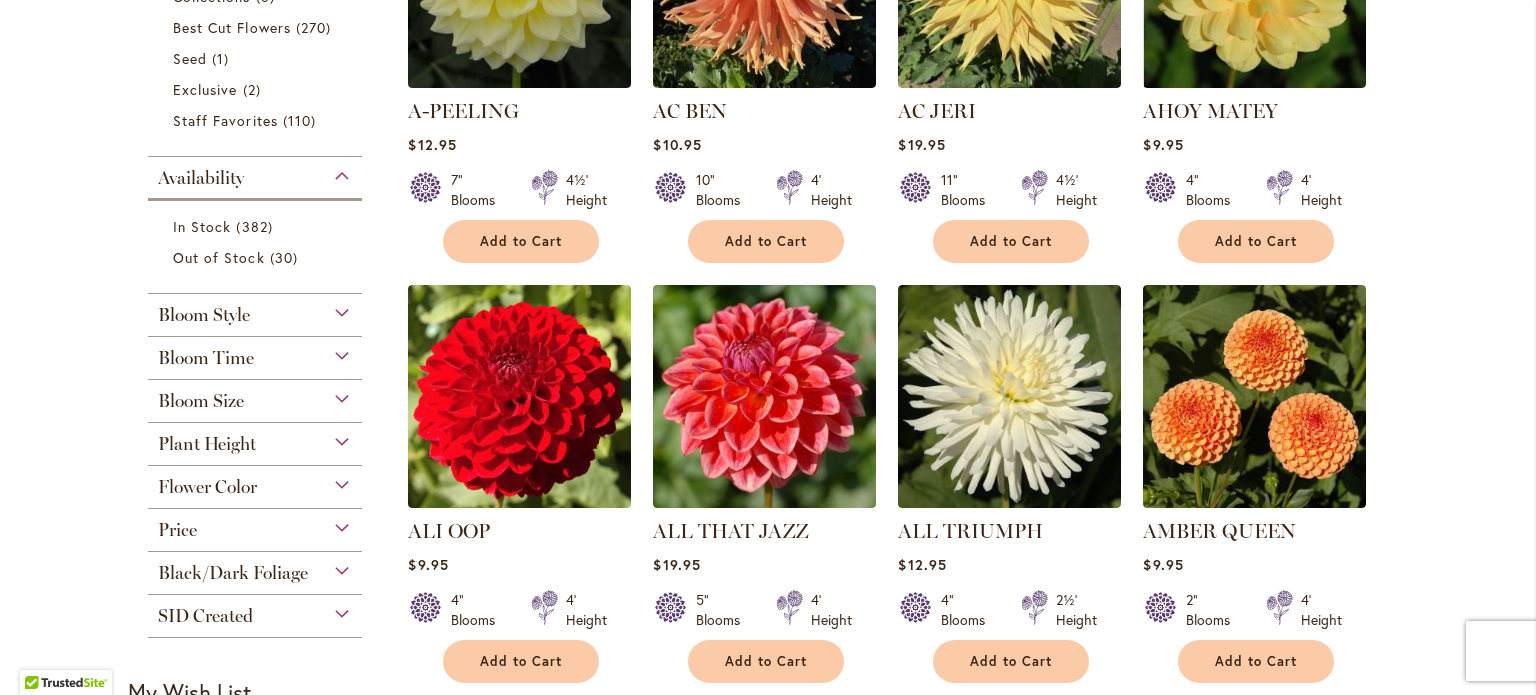 scroll, scrollTop: 638, scrollLeft: 0, axis: vertical 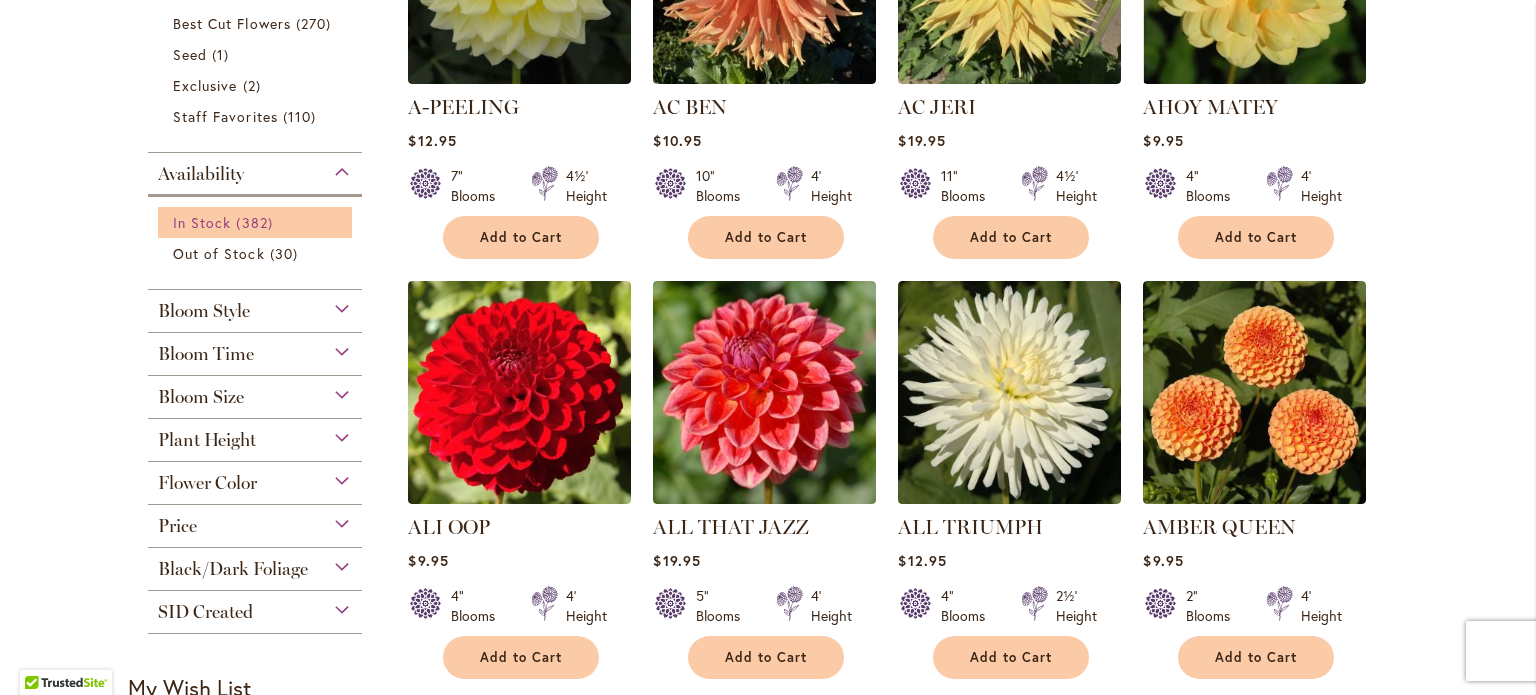 click on "In Stock" at bounding box center (202, 222) 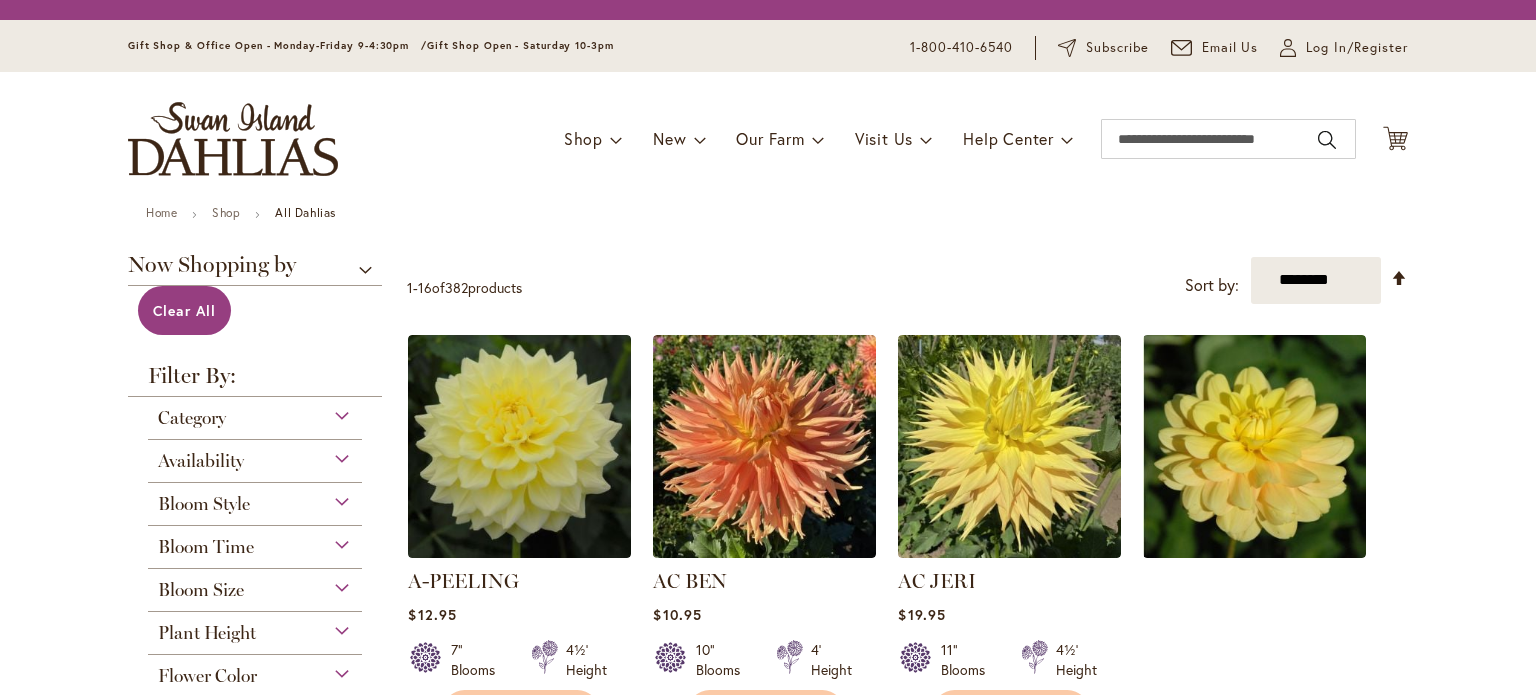 scroll, scrollTop: 0, scrollLeft: 0, axis: both 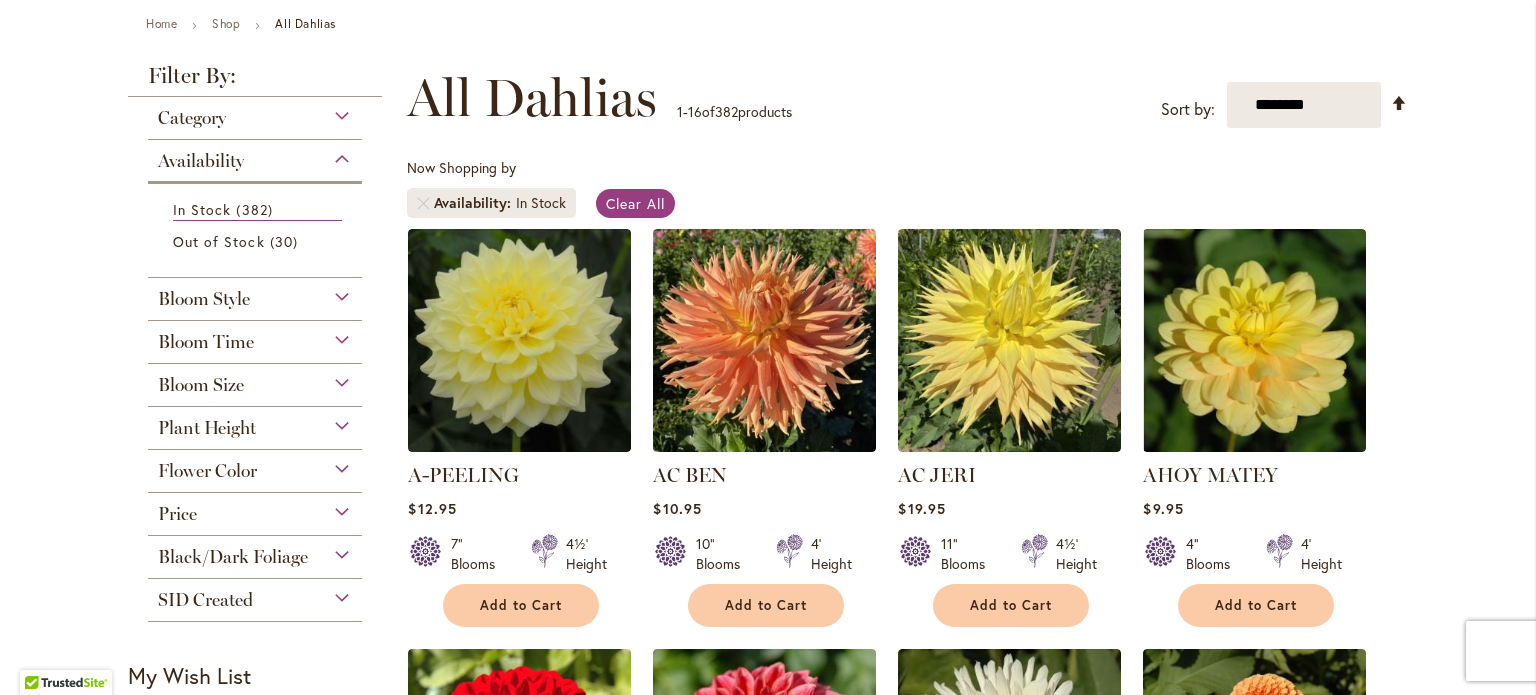 click on "Plant Height" at bounding box center [255, 423] 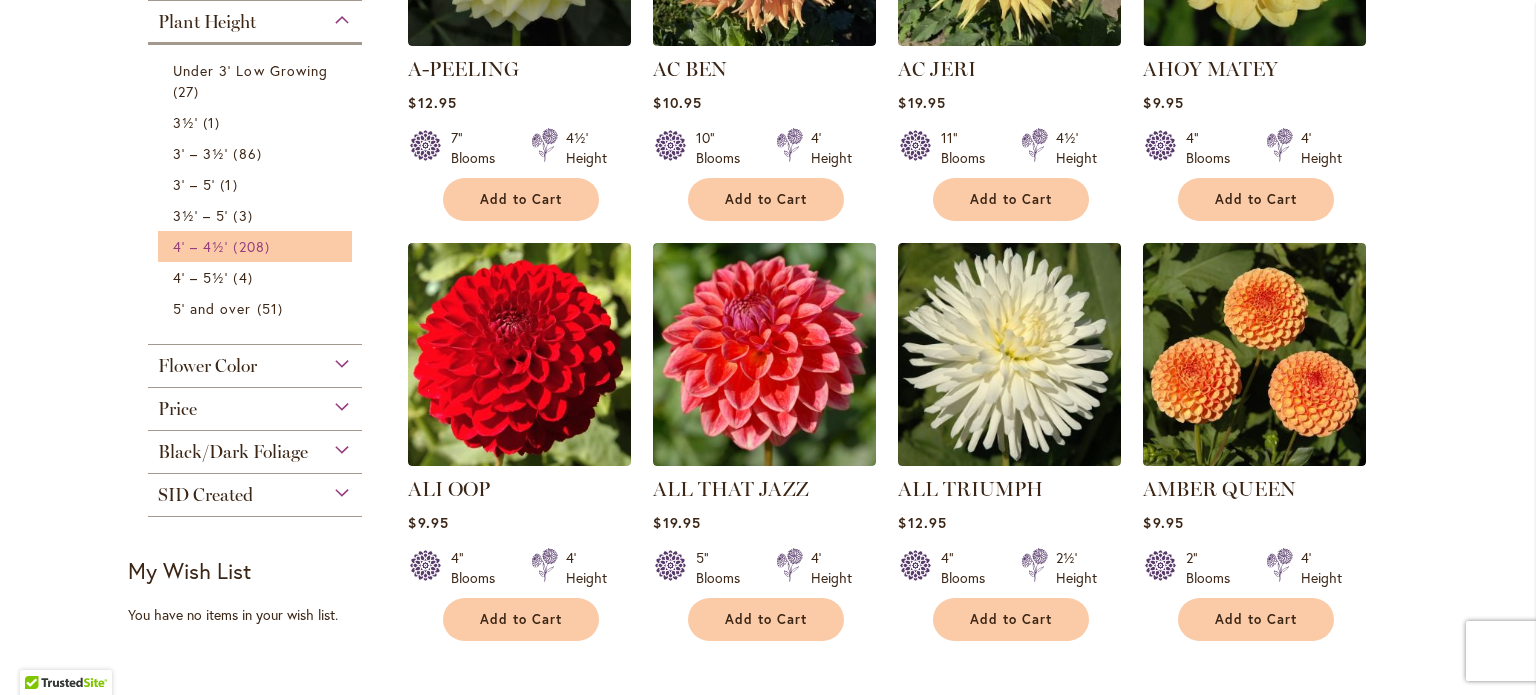 click on "4' – 4½'" at bounding box center [200, 246] 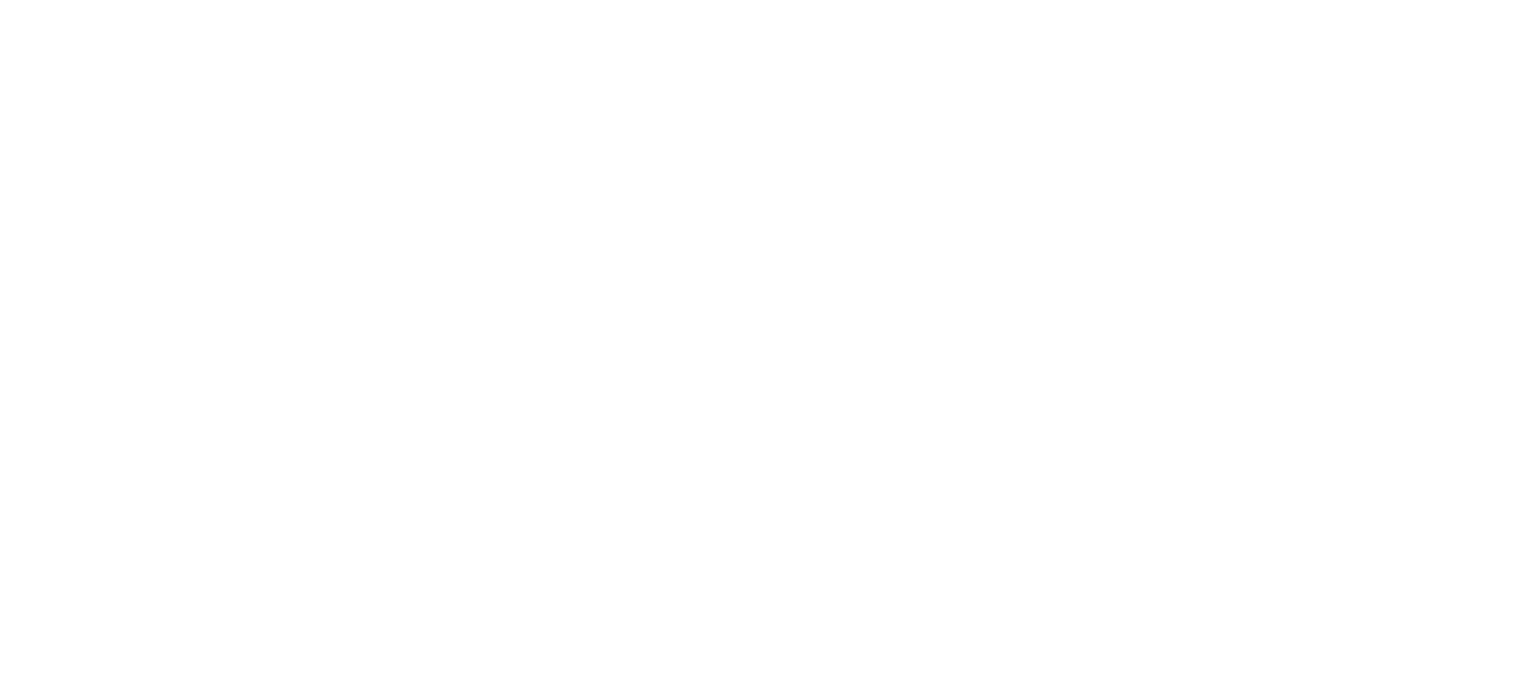 scroll, scrollTop: 0, scrollLeft: 0, axis: both 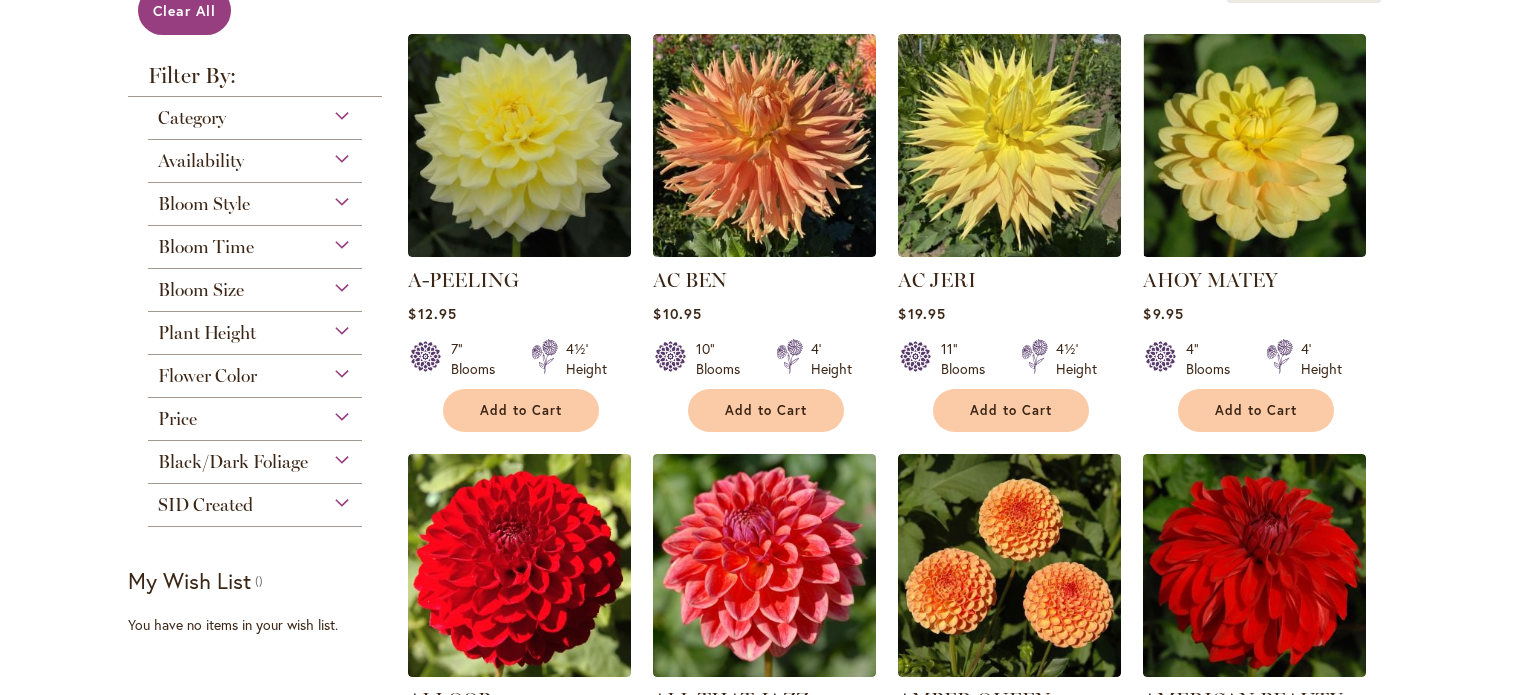 click on "Plant Height" at bounding box center (255, 328) 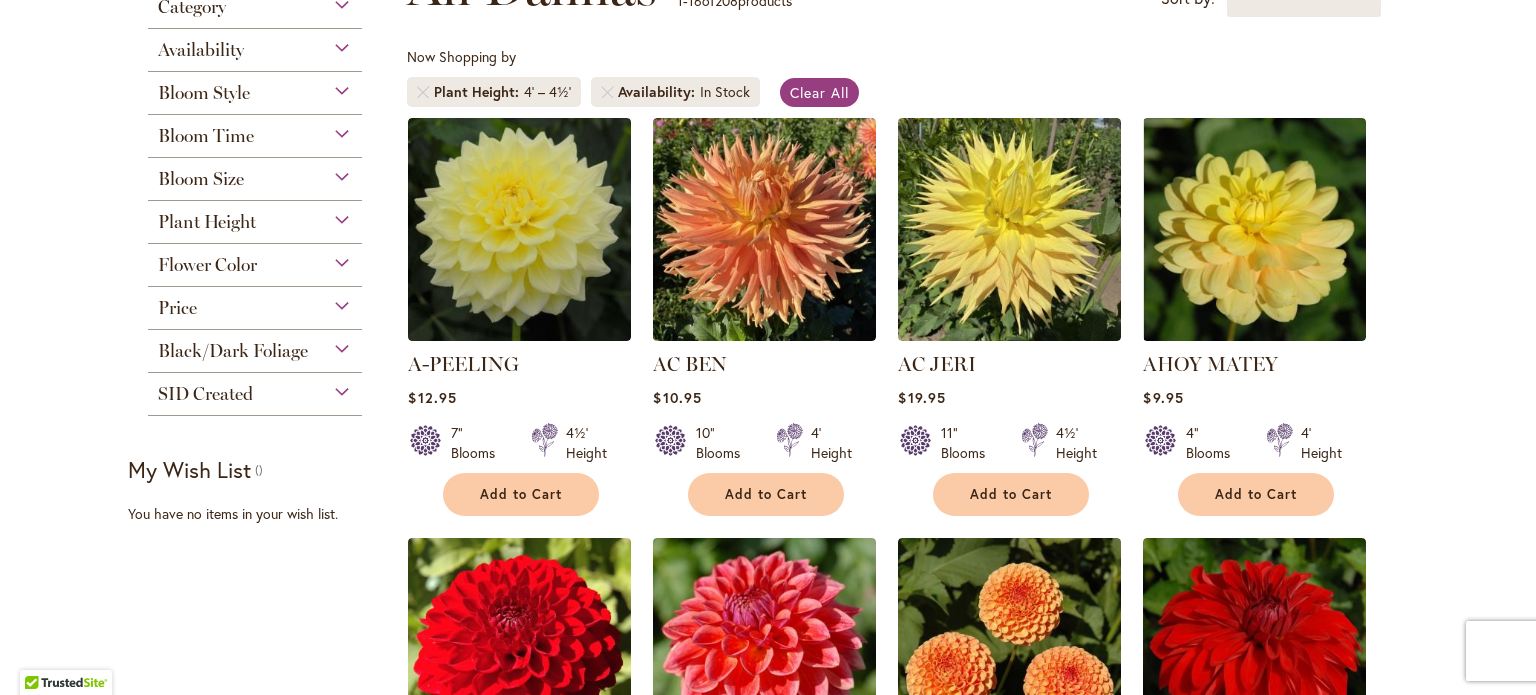scroll, scrollTop: 189, scrollLeft: 0, axis: vertical 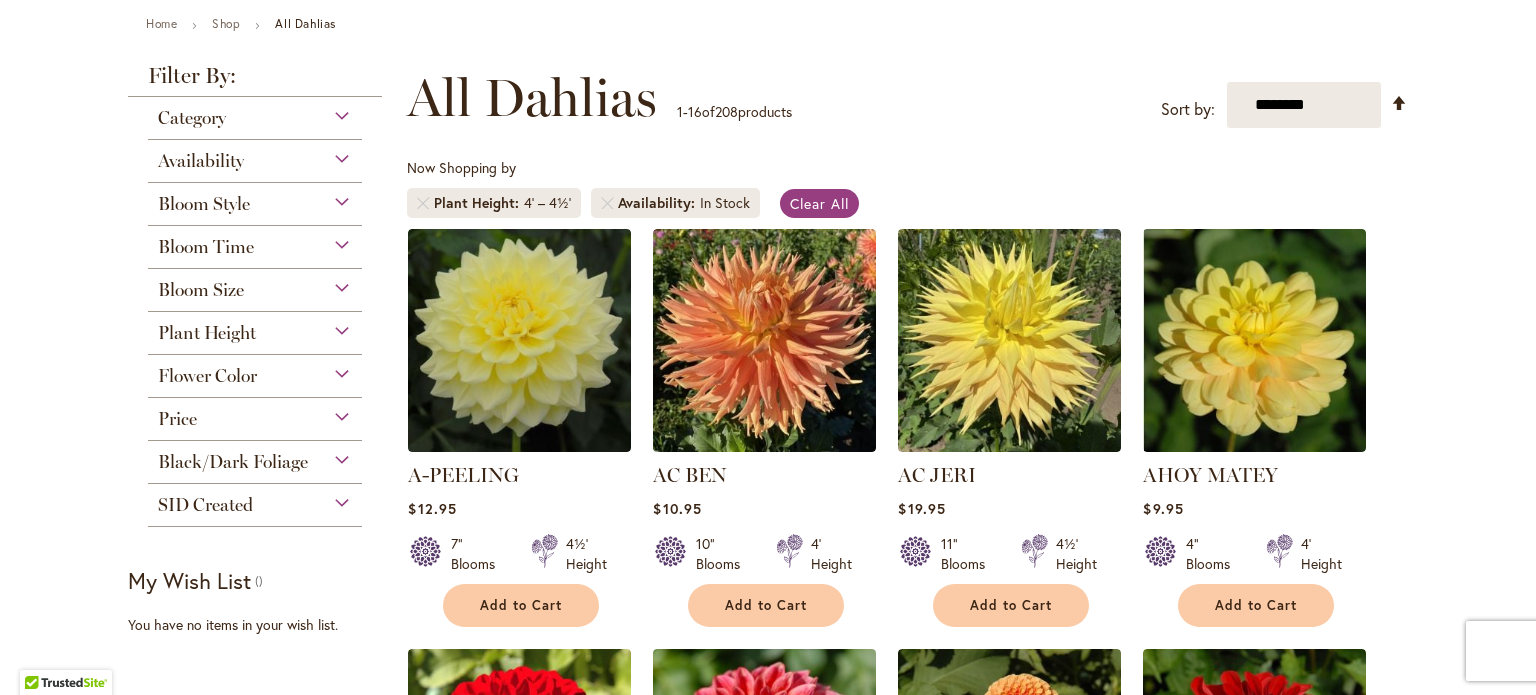 click on "Plant Height" at bounding box center (255, 328) 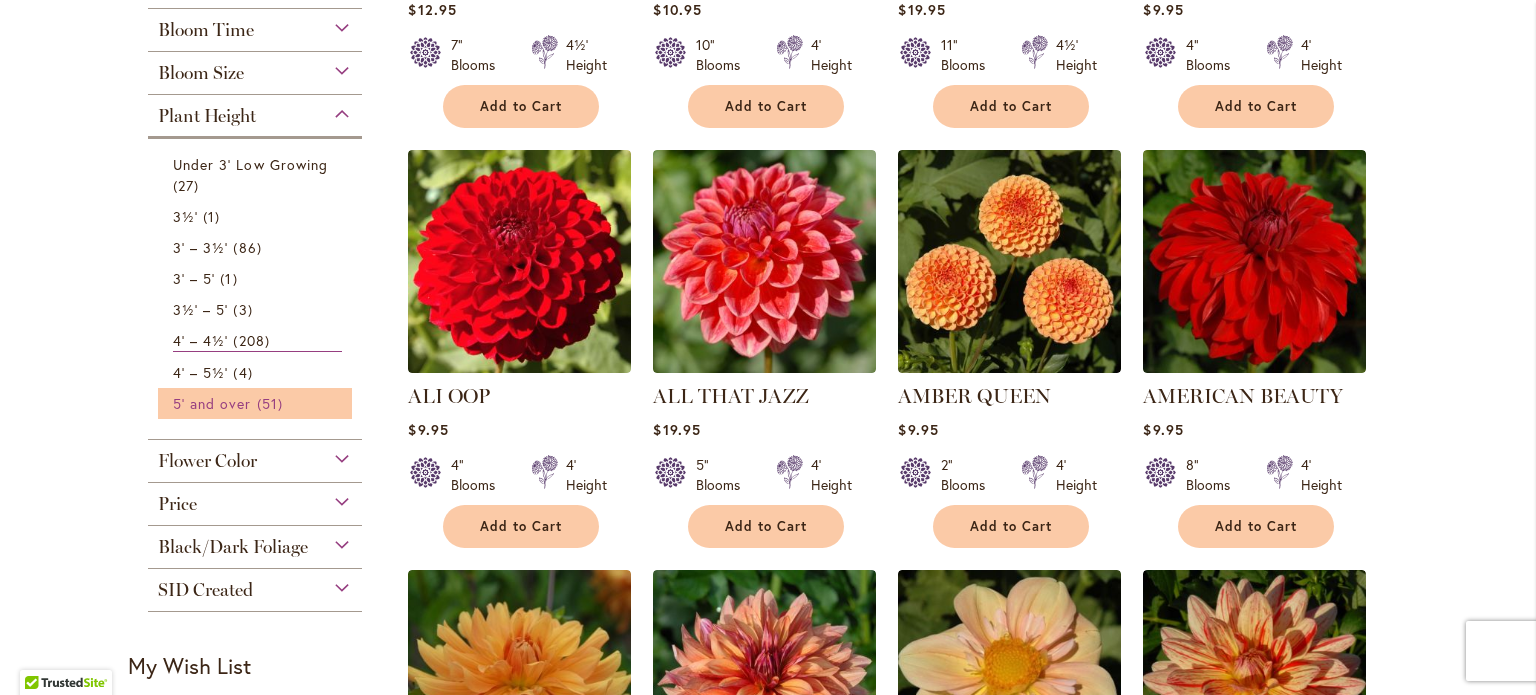 scroll, scrollTop: 728, scrollLeft: 0, axis: vertical 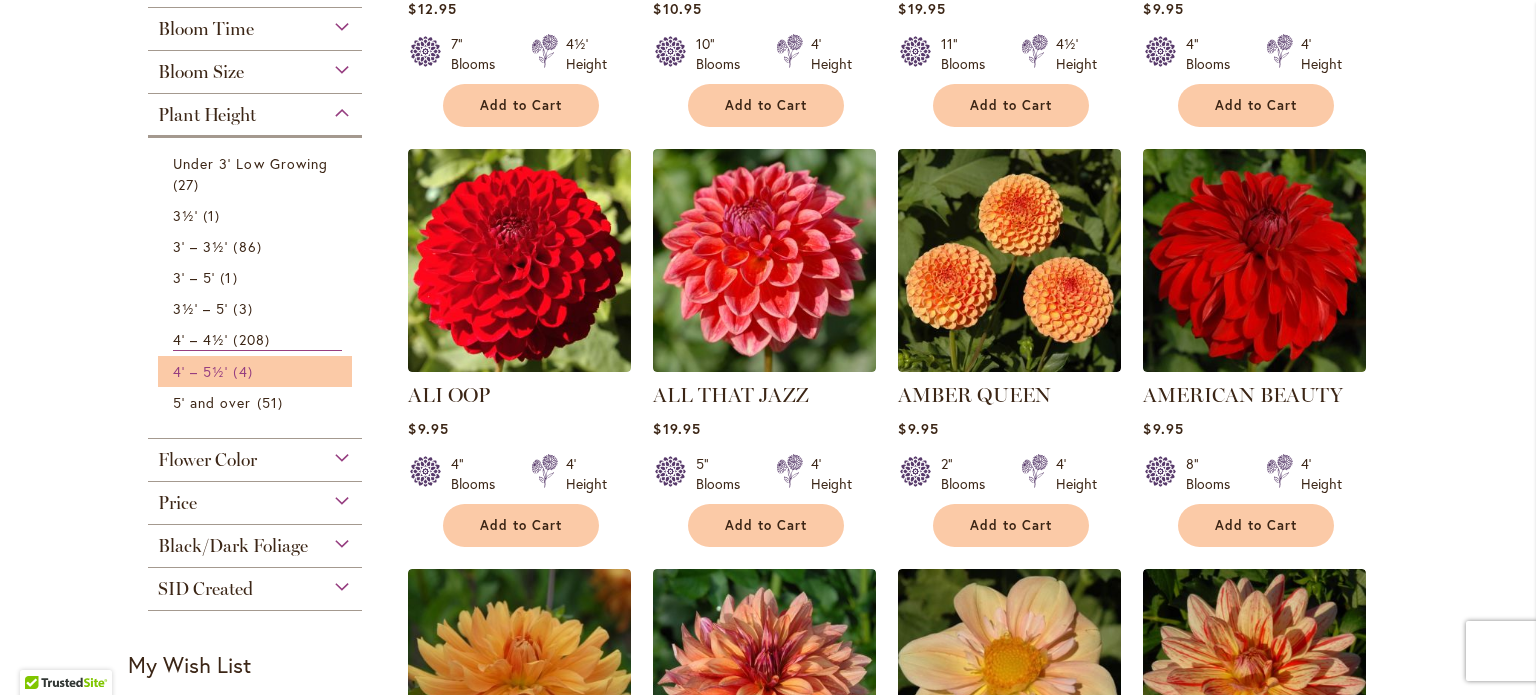 click on "4' – 5½'" at bounding box center [200, 371] 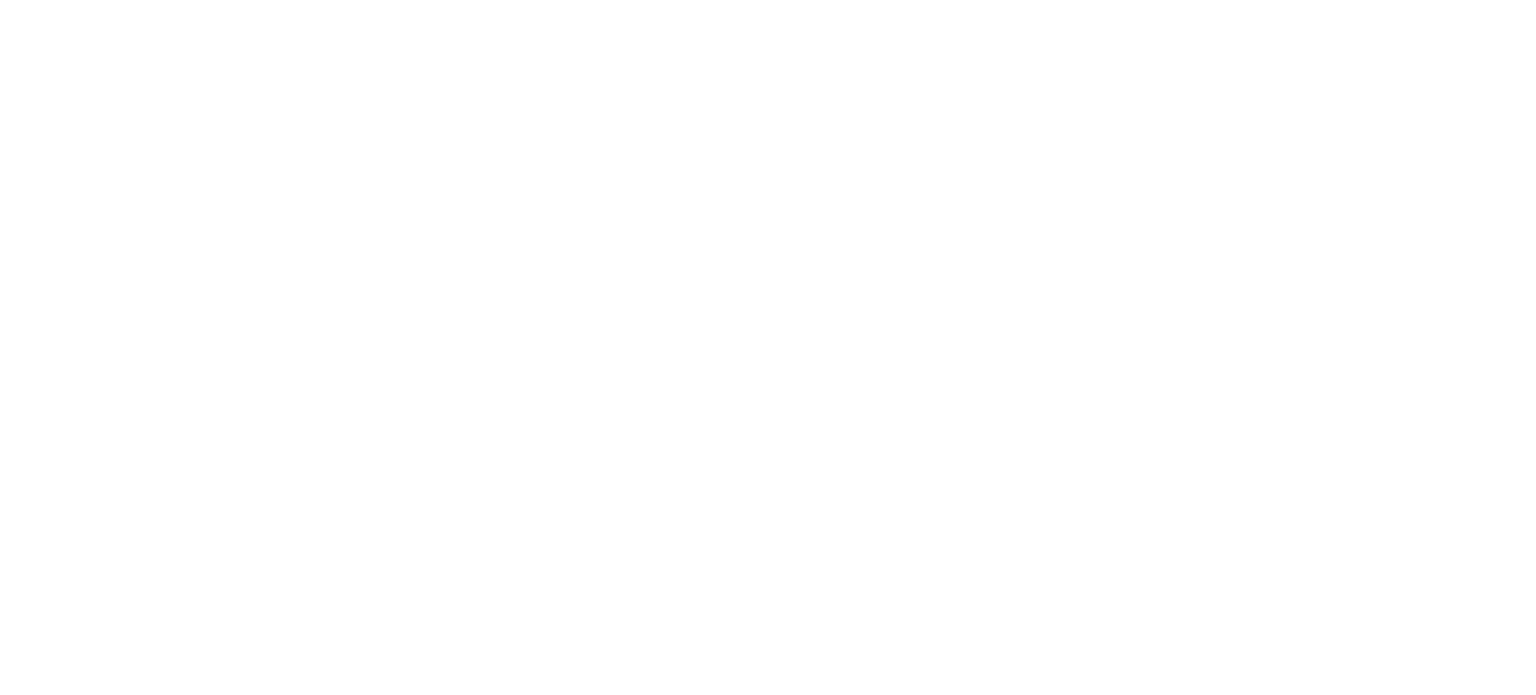 scroll, scrollTop: 0, scrollLeft: 0, axis: both 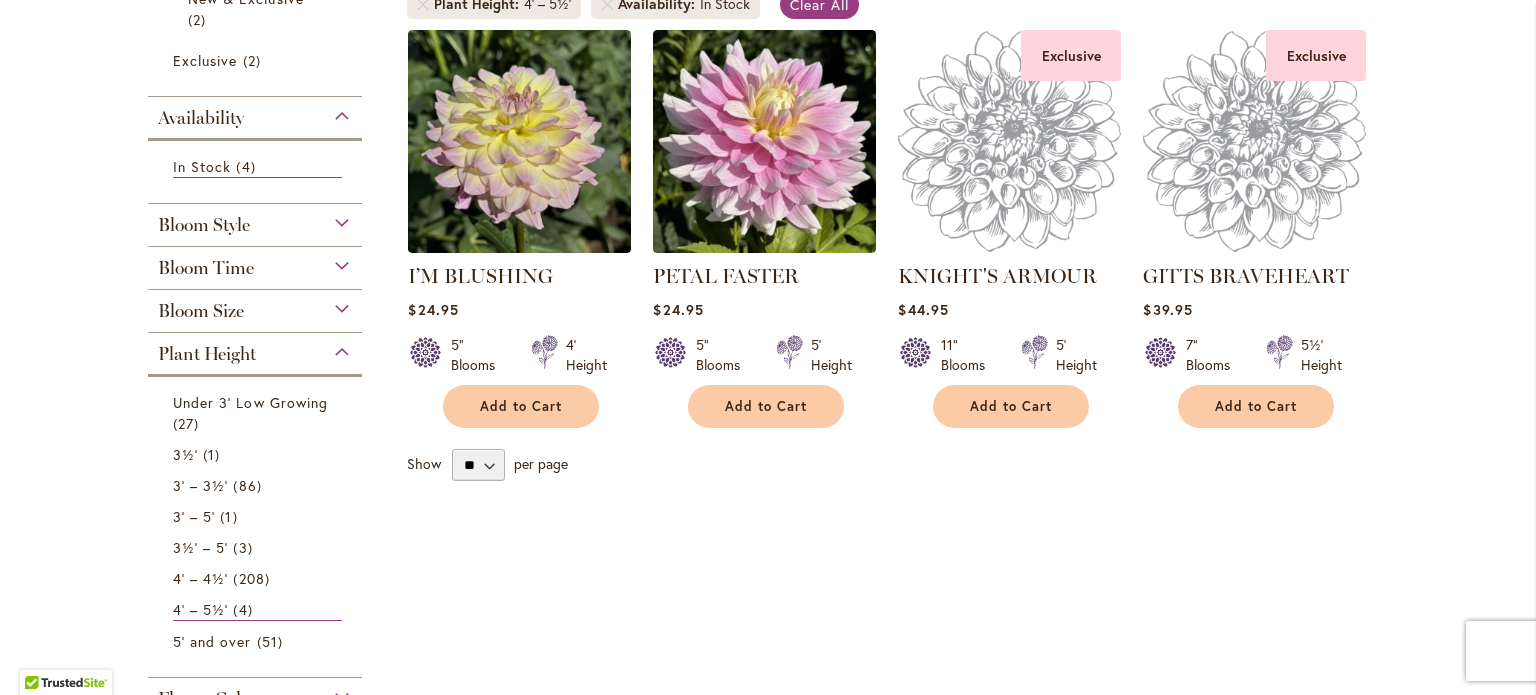 click on "Bloom Size" at bounding box center [255, 306] 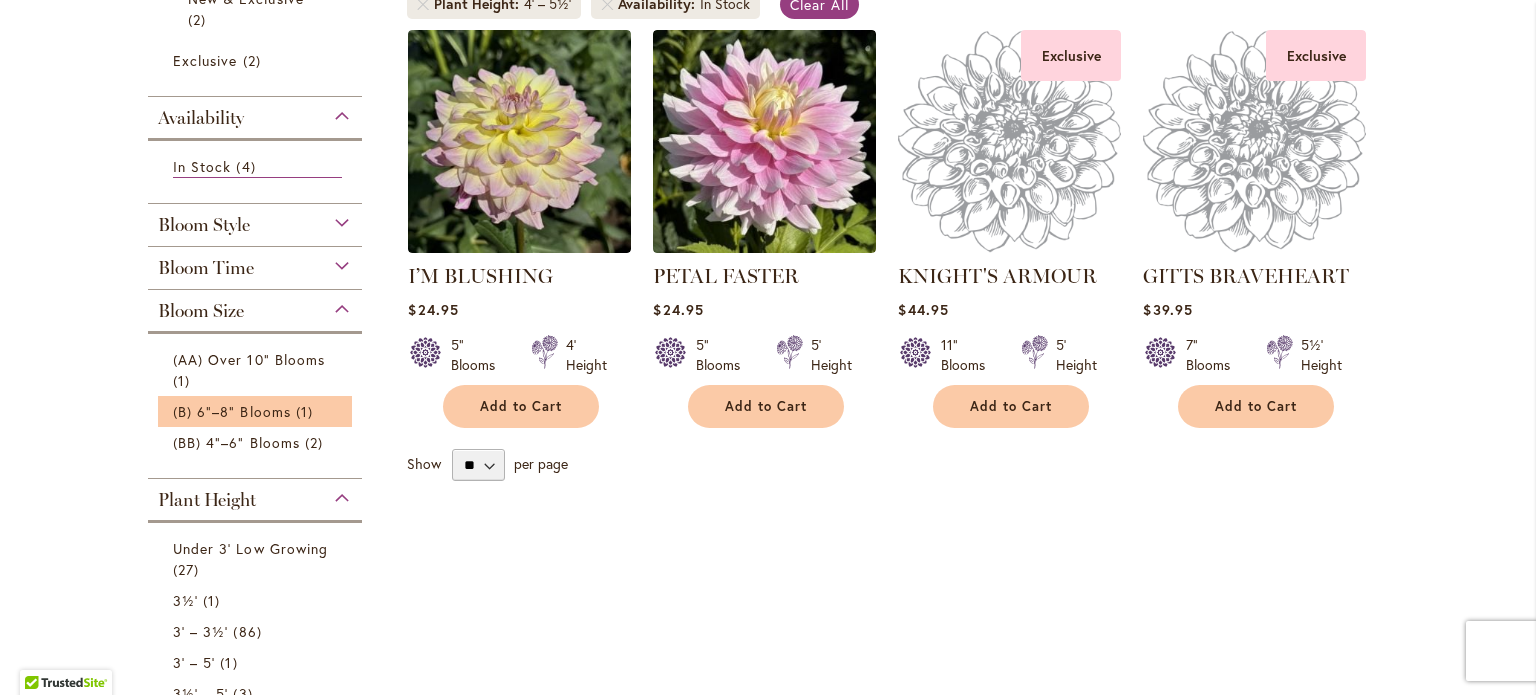 click on "(B) 6"–8" Blooms
1
item" at bounding box center [255, 411] 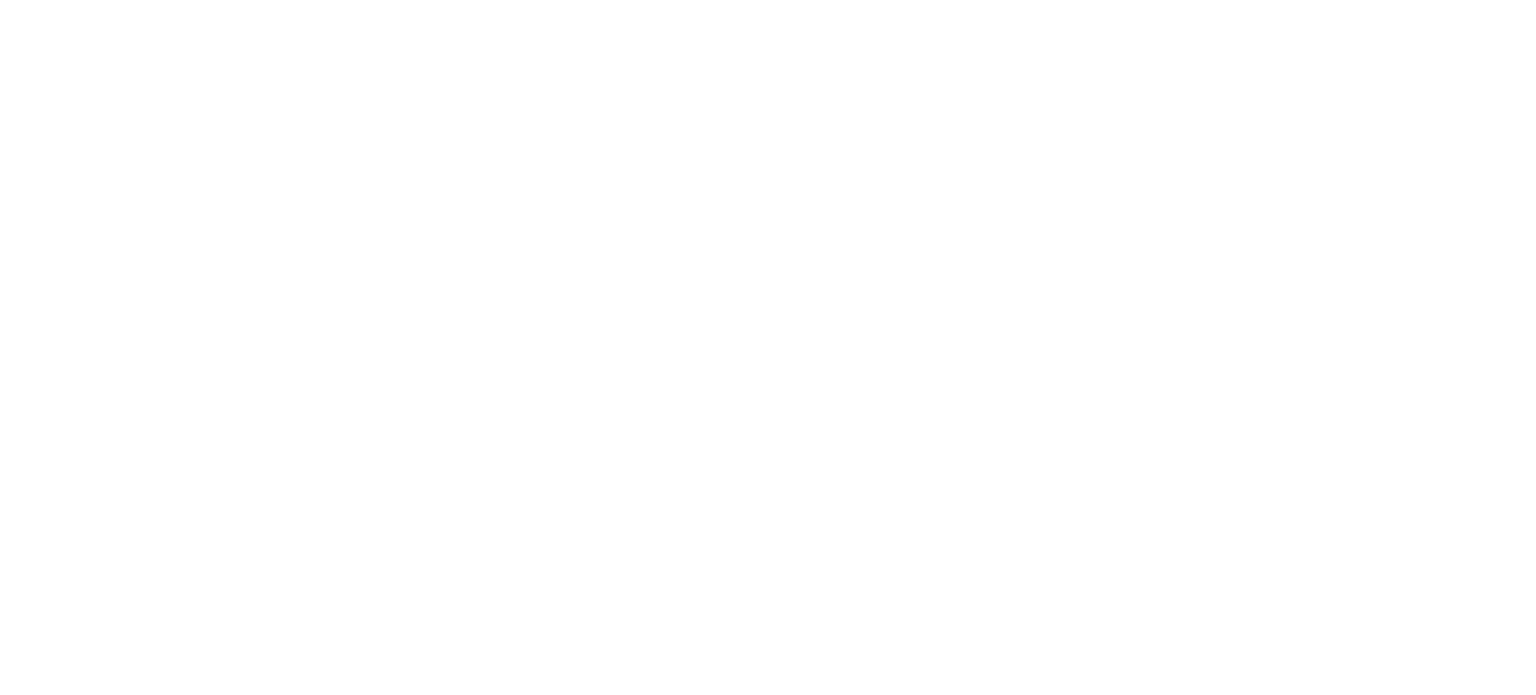 scroll, scrollTop: 0, scrollLeft: 0, axis: both 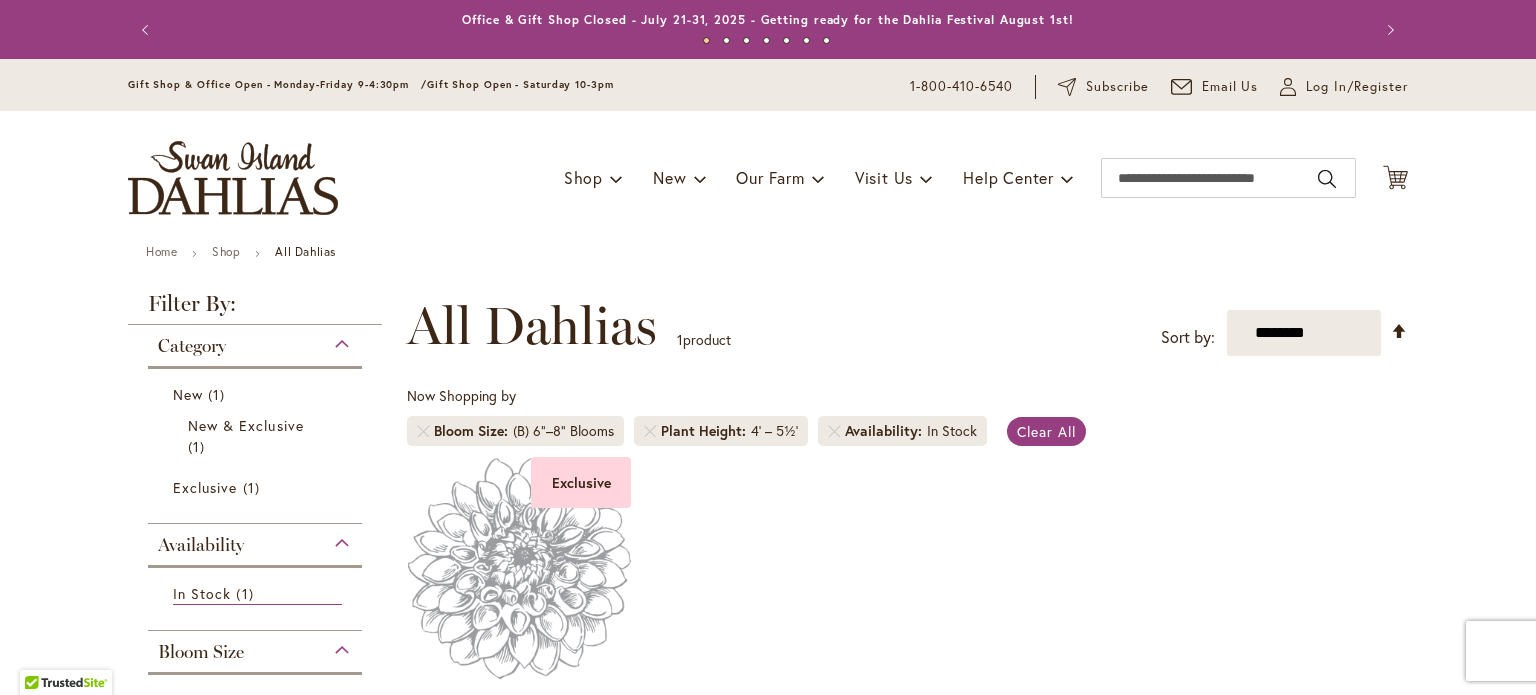 click on "Filter By:
Category
New
1
item
New & Exclusive
1
item
1" at bounding box center (255, 688) 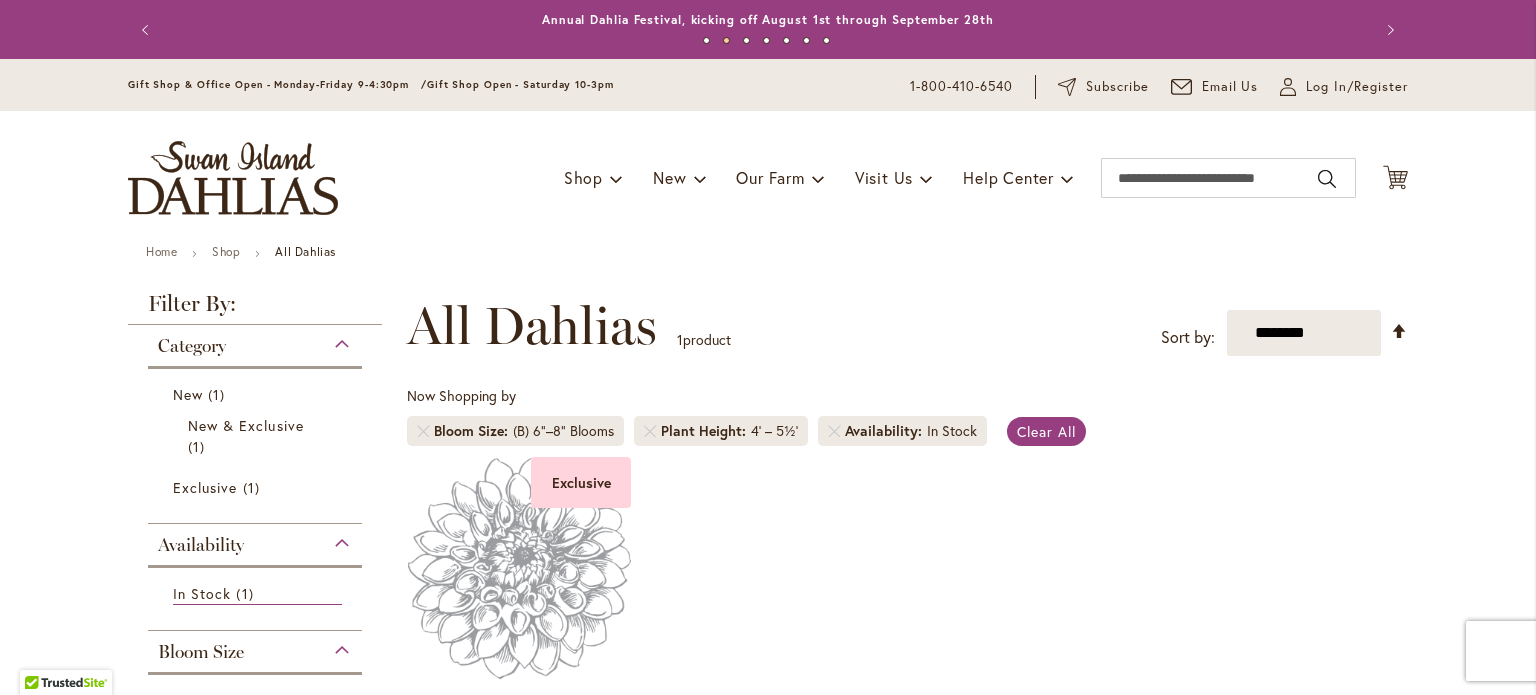 click on "Availability" at bounding box center [886, 431] 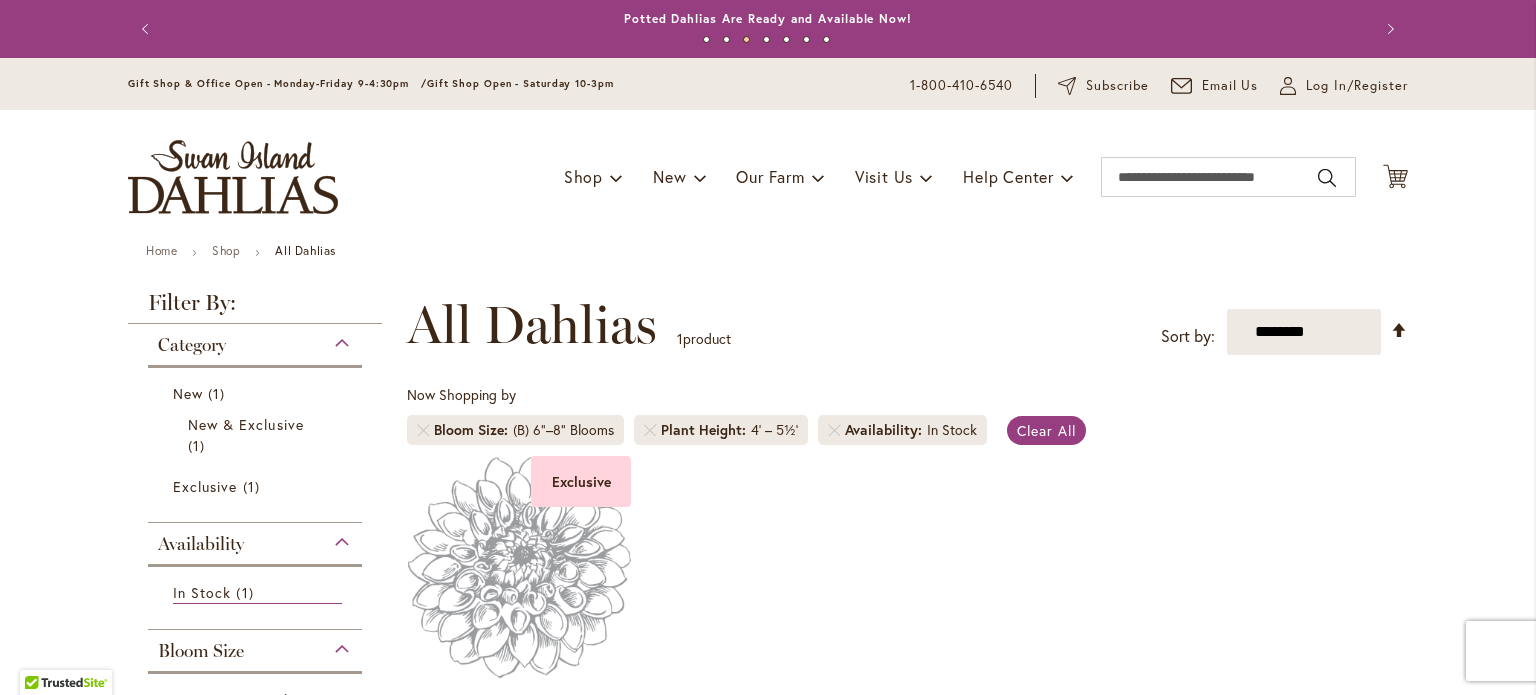 scroll, scrollTop: 0, scrollLeft: 0, axis: both 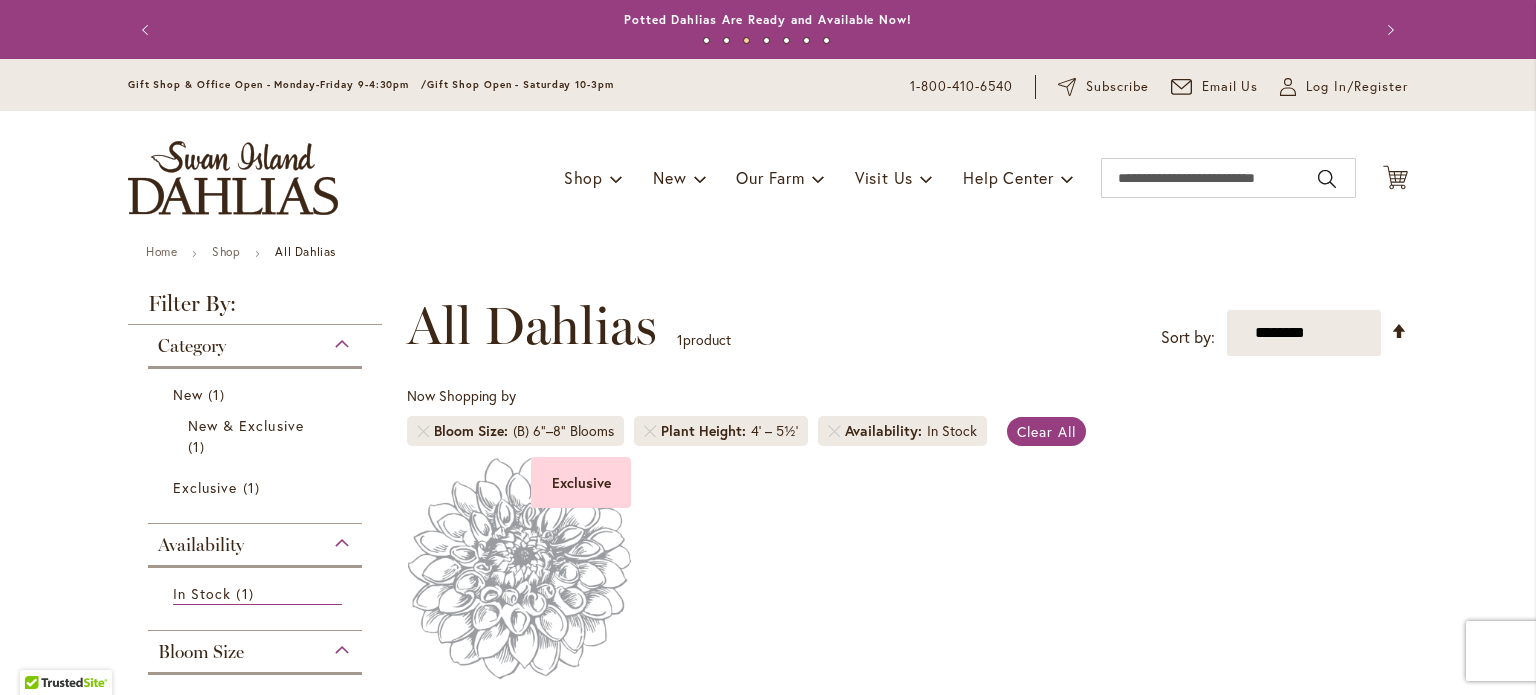 click on "Category" at bounding box center [255, 341] 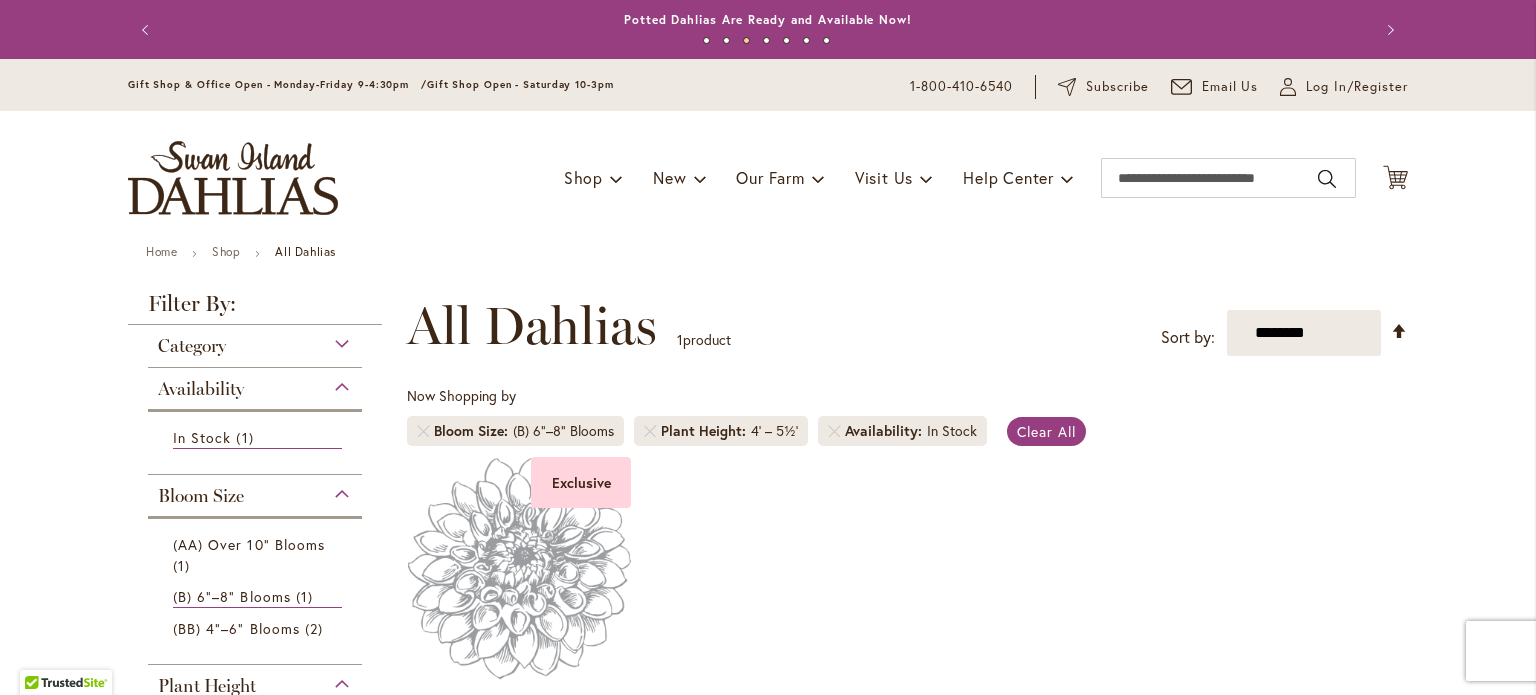 click on "Category" at bounding box center (255, 341) 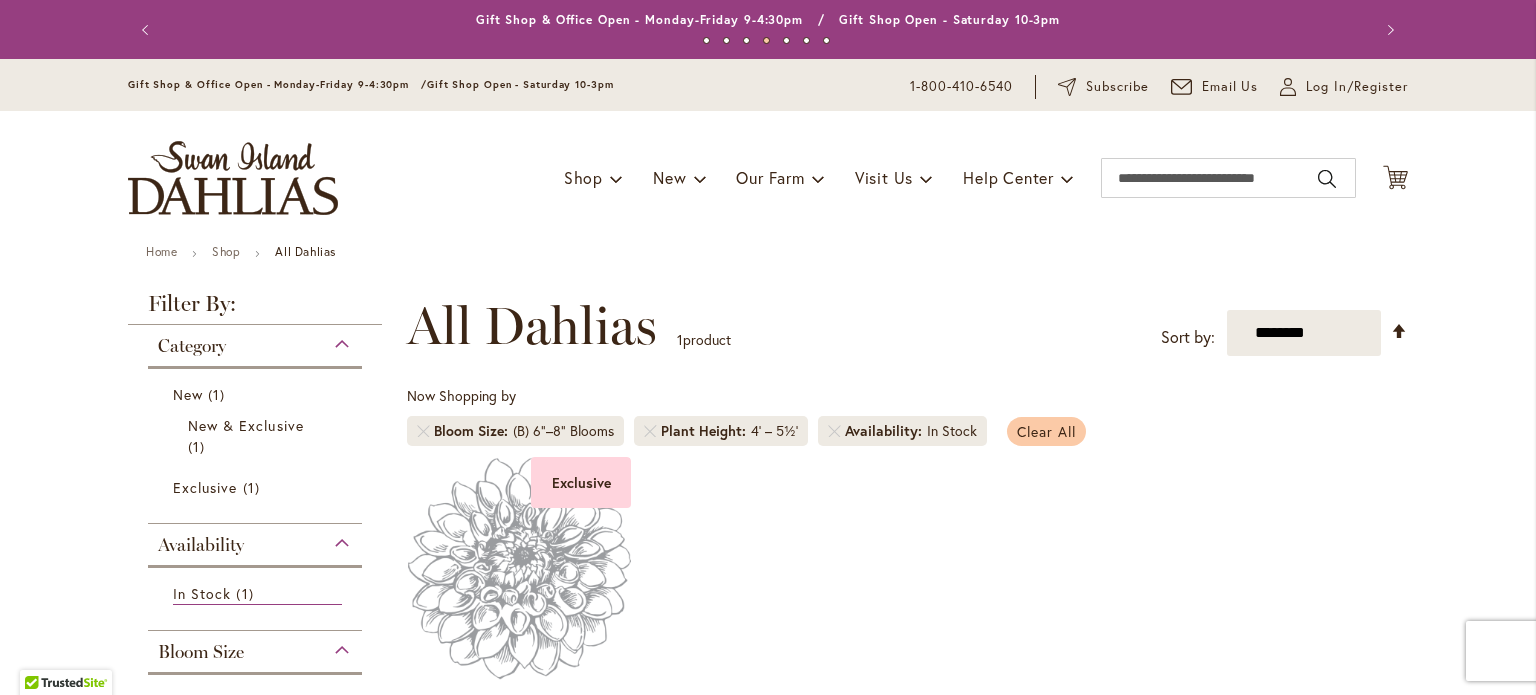 click on "Clear All" at bounding box center [1046, 431] 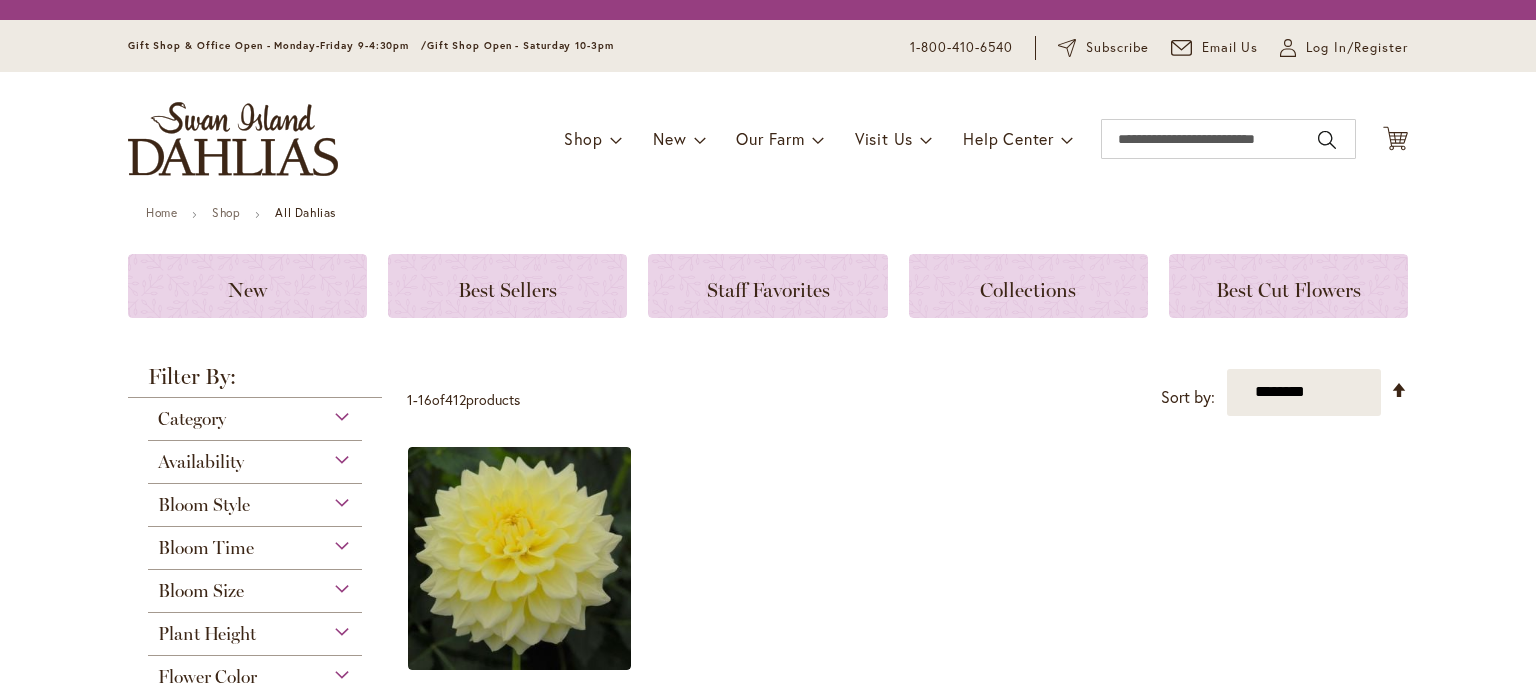 scroll, scrollTop: 0, scrollLeft: 0, axis: both 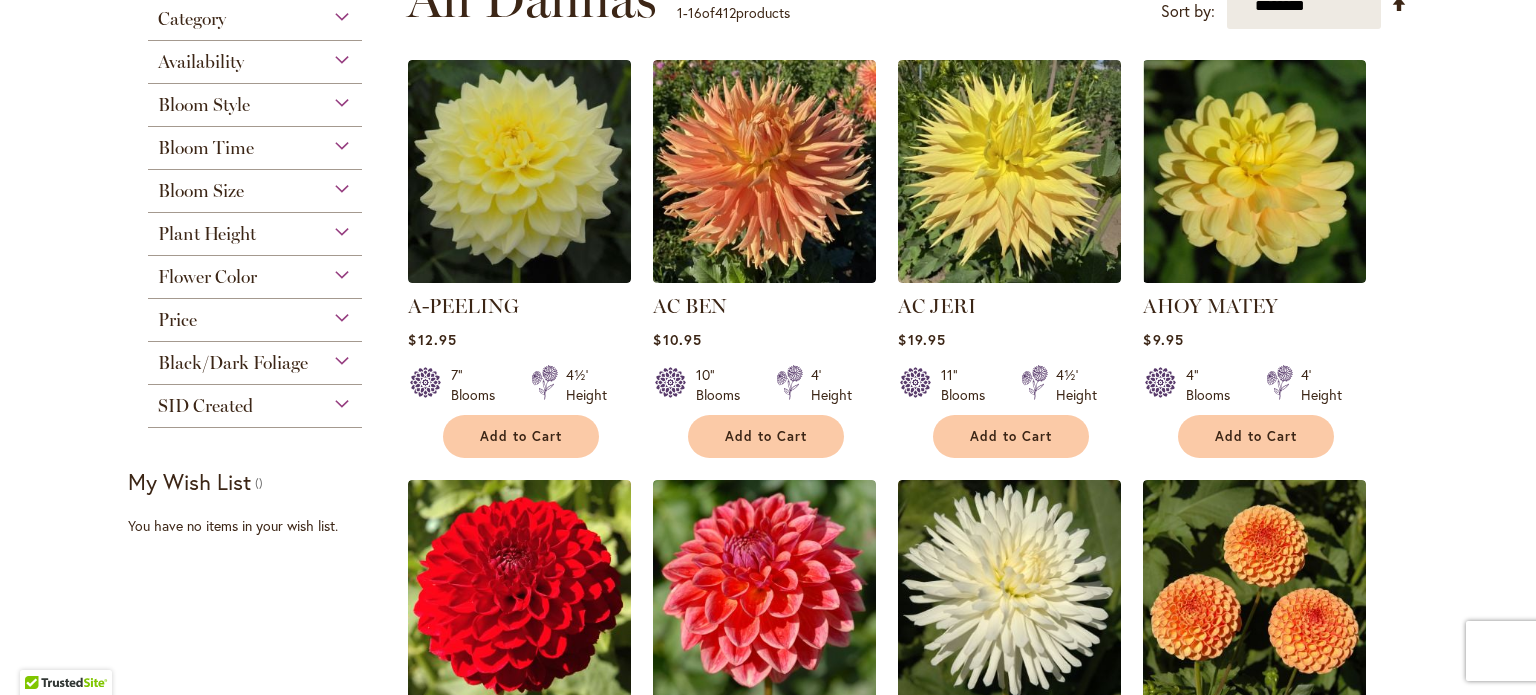 click on "Category
Best Sellers
32
items
New
5
items
New & Exclusive
2
items
6 270 1" at bounding box center [255, 213] 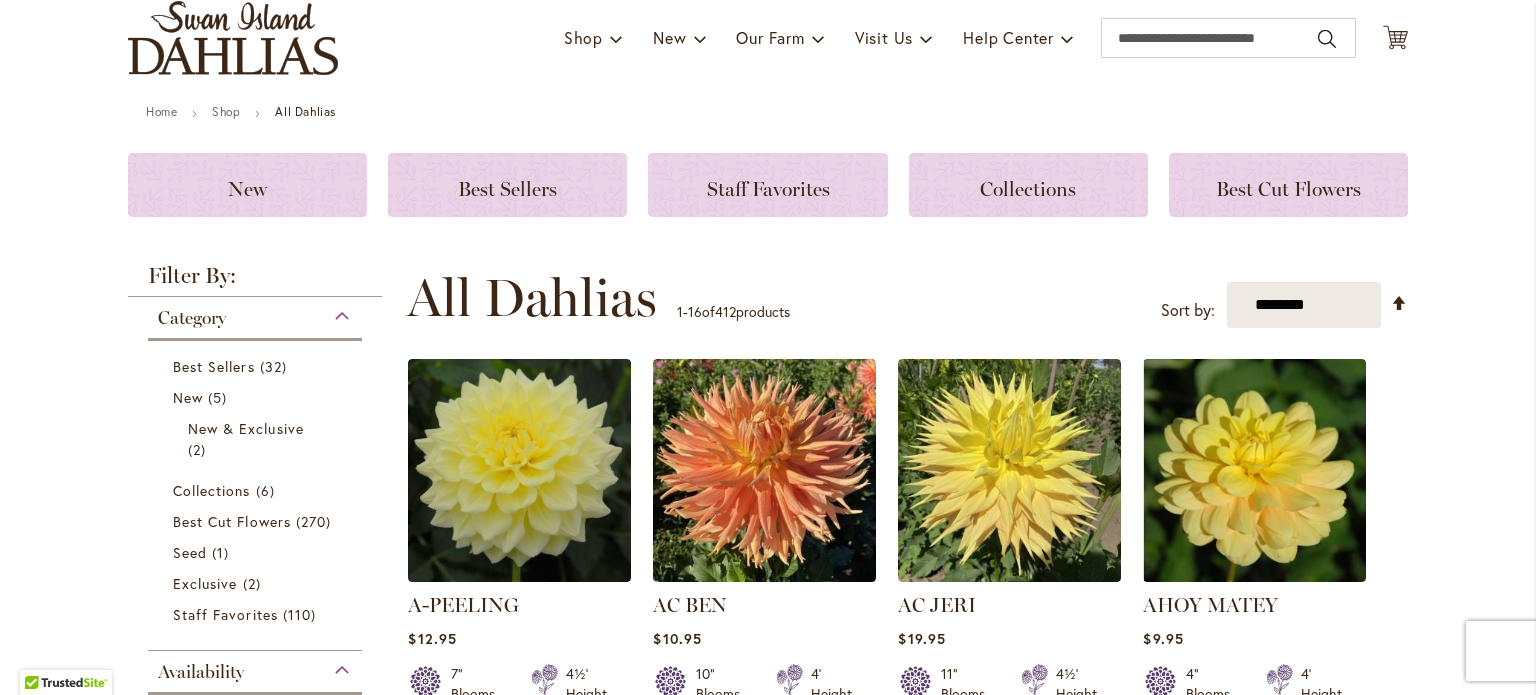 scroll, scrollTop: 138, scrollLeft: 0, axis: vertical 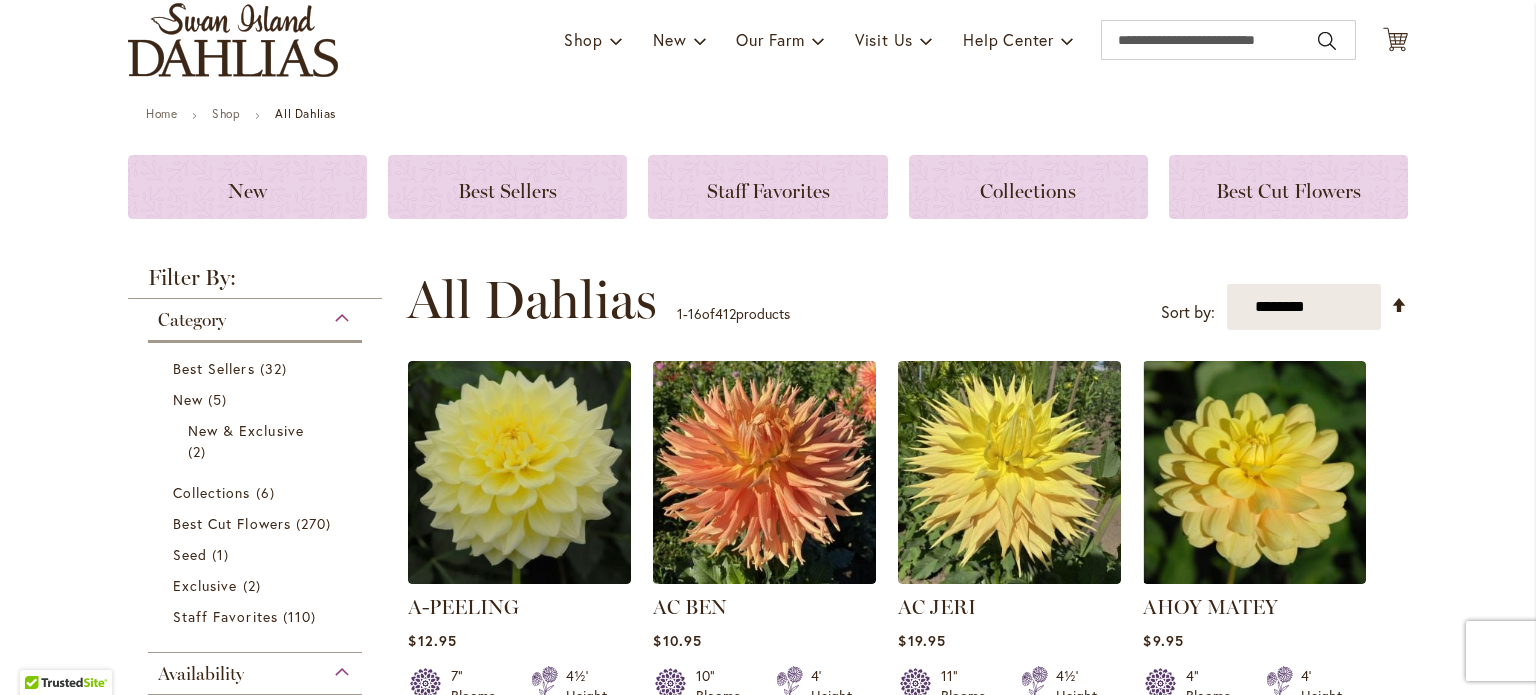 click on "Category" at bounding box center (255, 315) 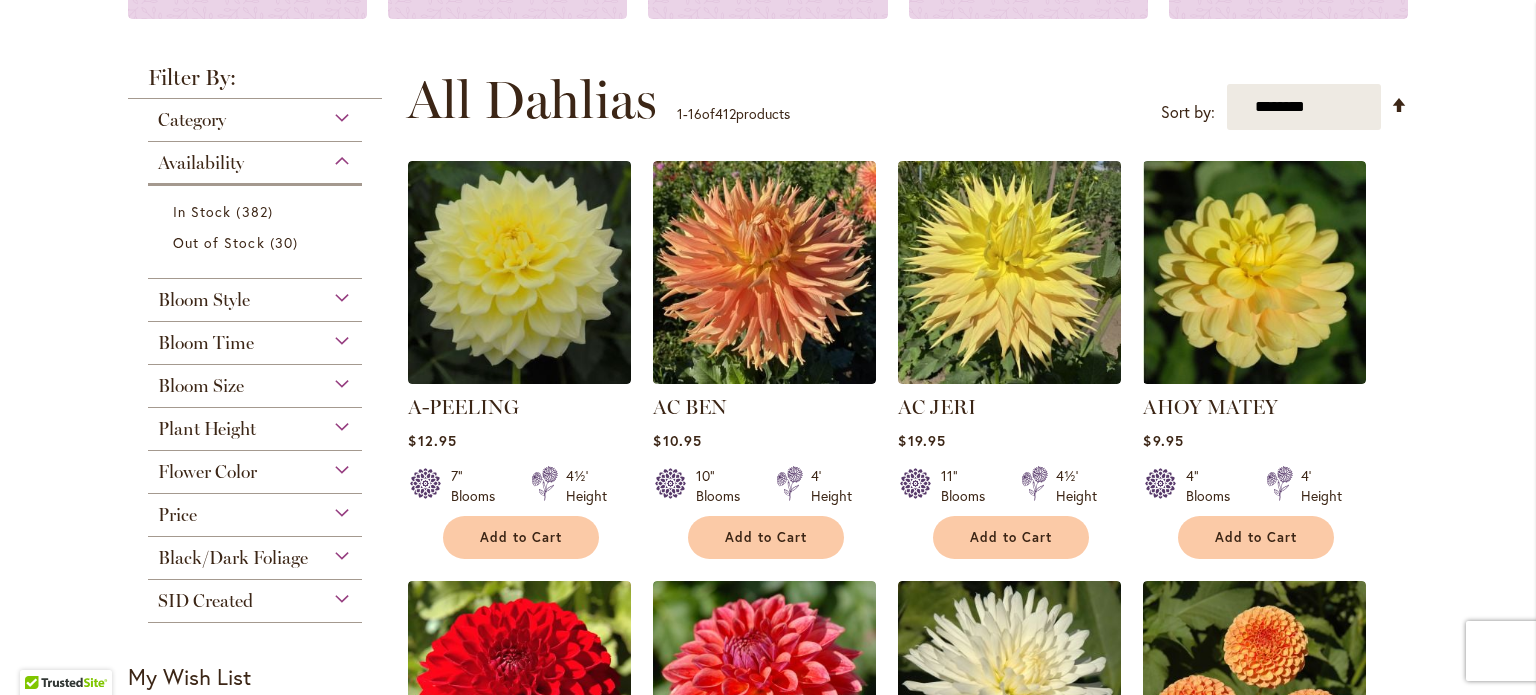 scroll, scrollTop: 438, scrollLeft: 0, axis: vertical 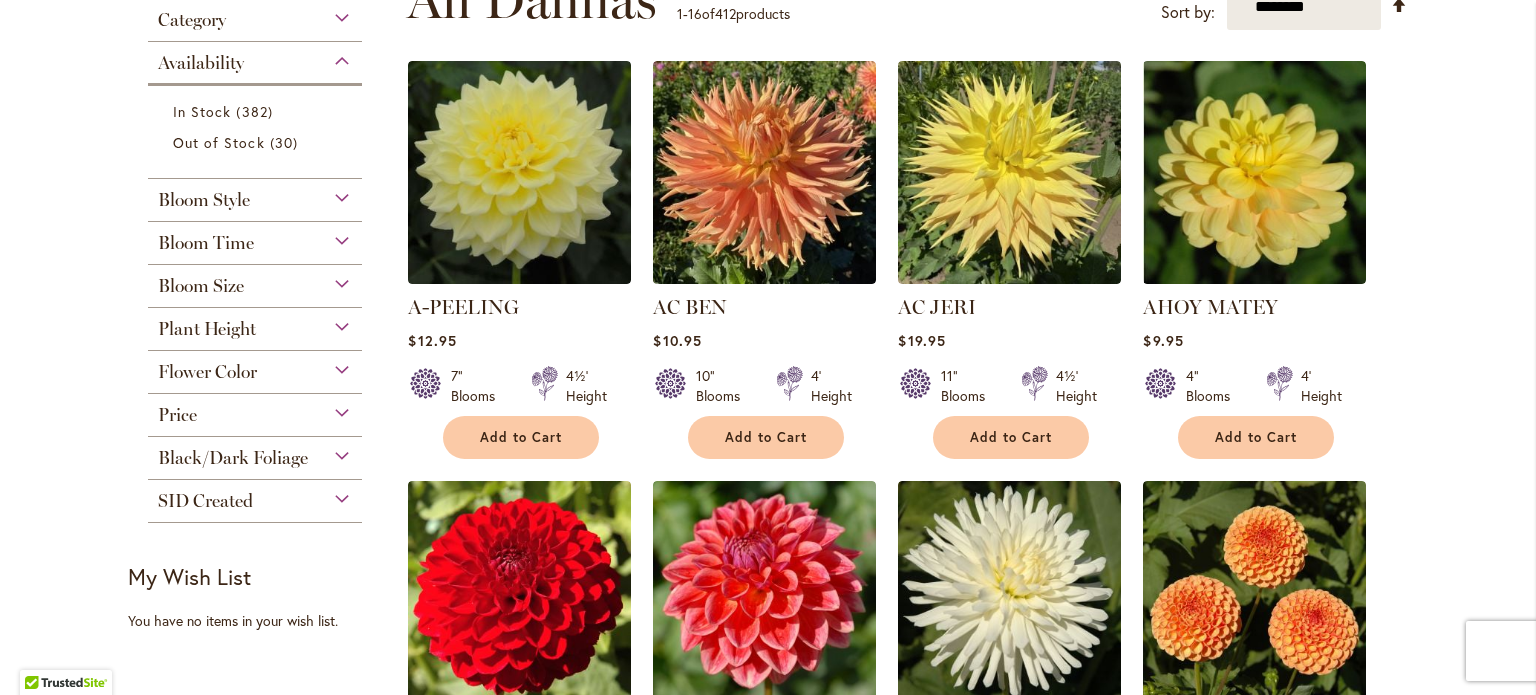 click on "Plant Height" at bounding box center [255, 324] 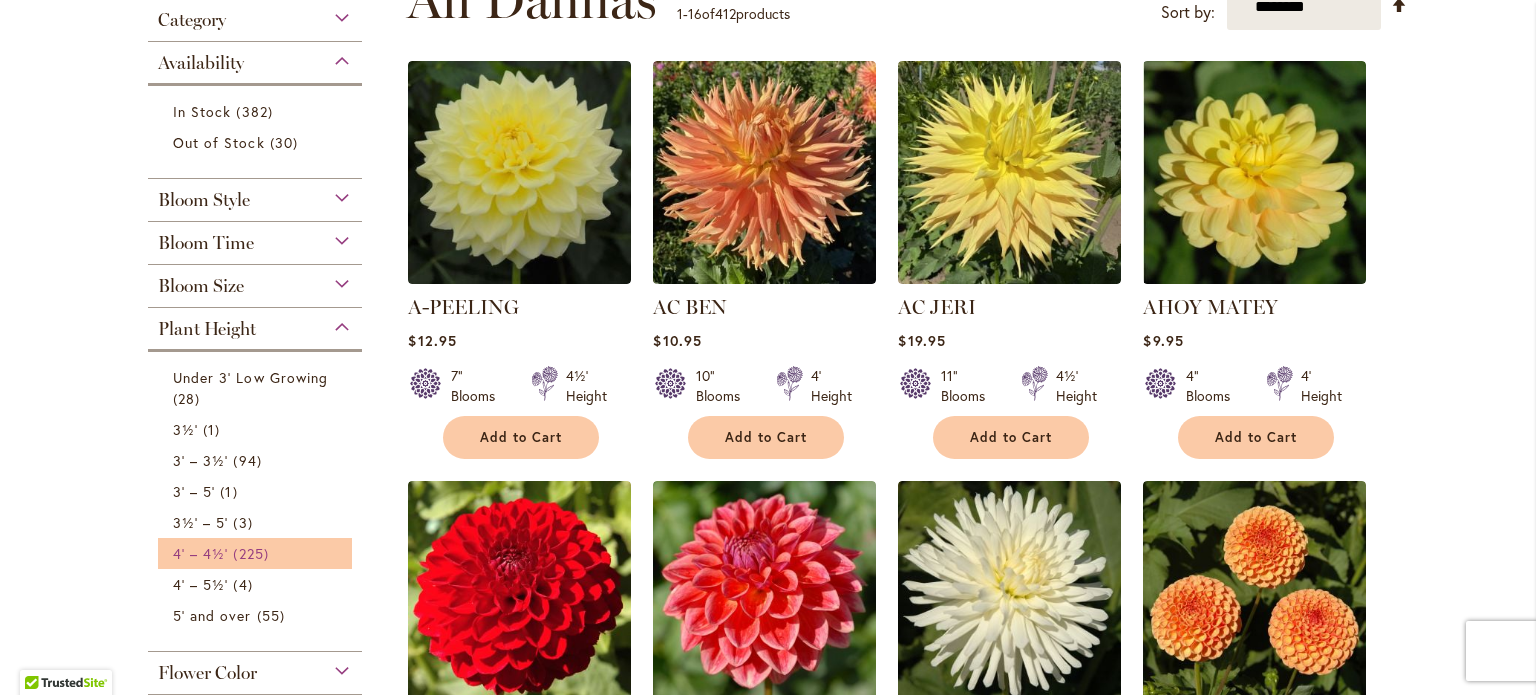 click on "225
items" at bounding box center [253, 553] 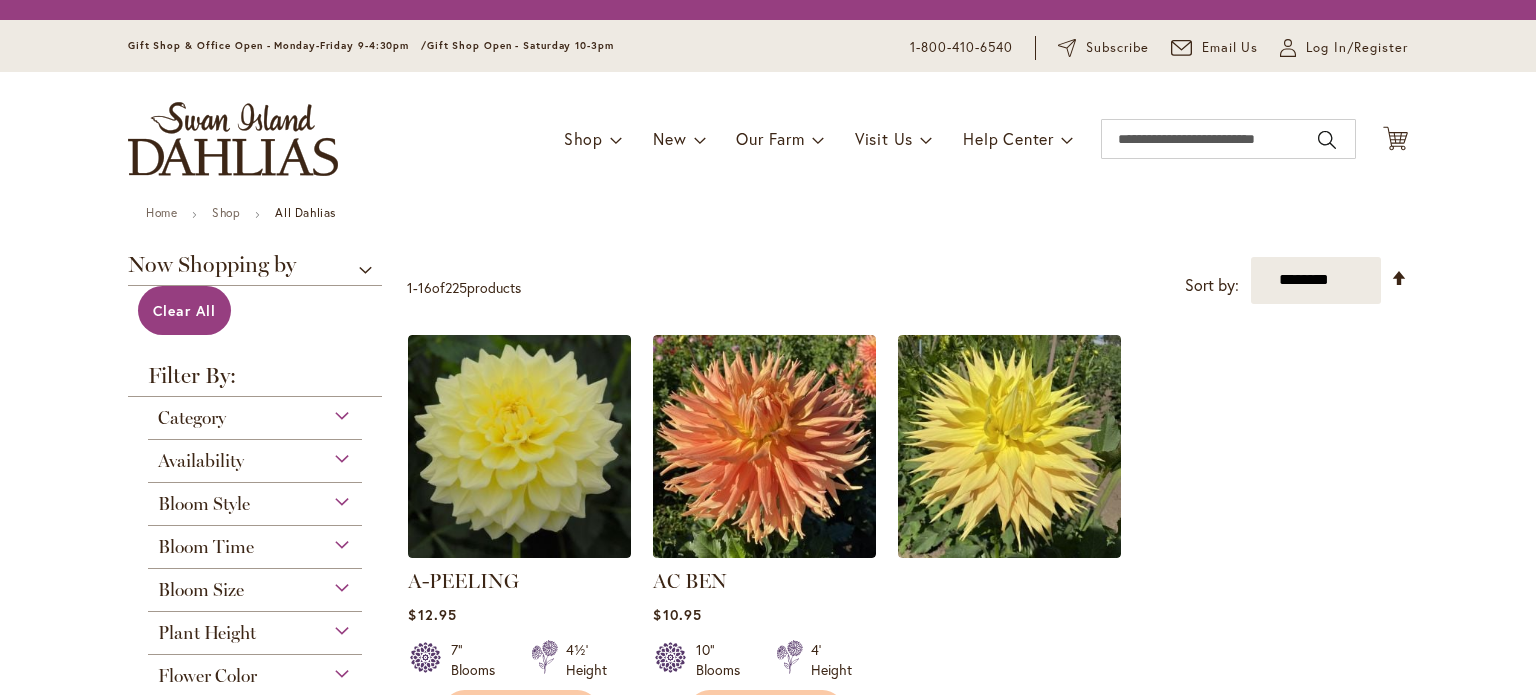 scroll, scrollTop: 0, scrollLeft: 0, axis: both 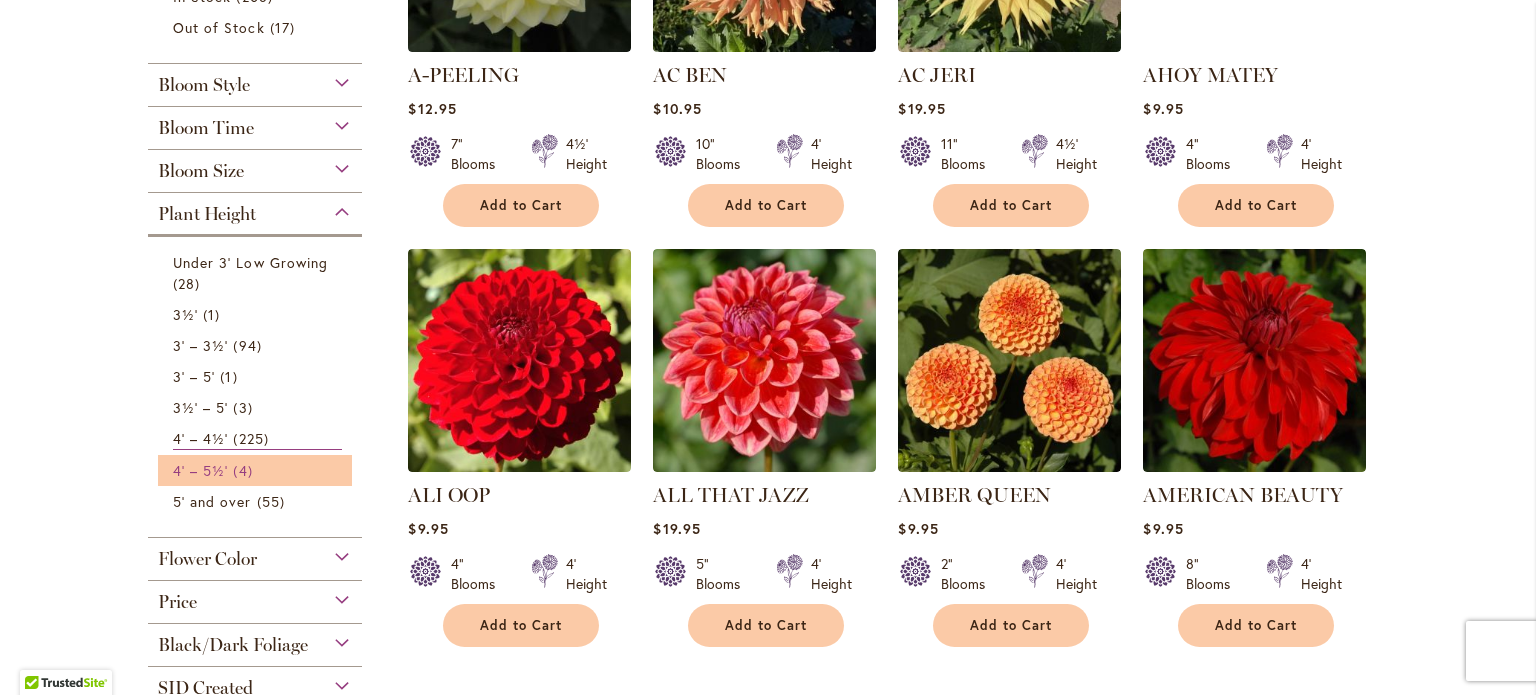 click on "4' – 5½'
4
items" at bounding box center [257, 470] 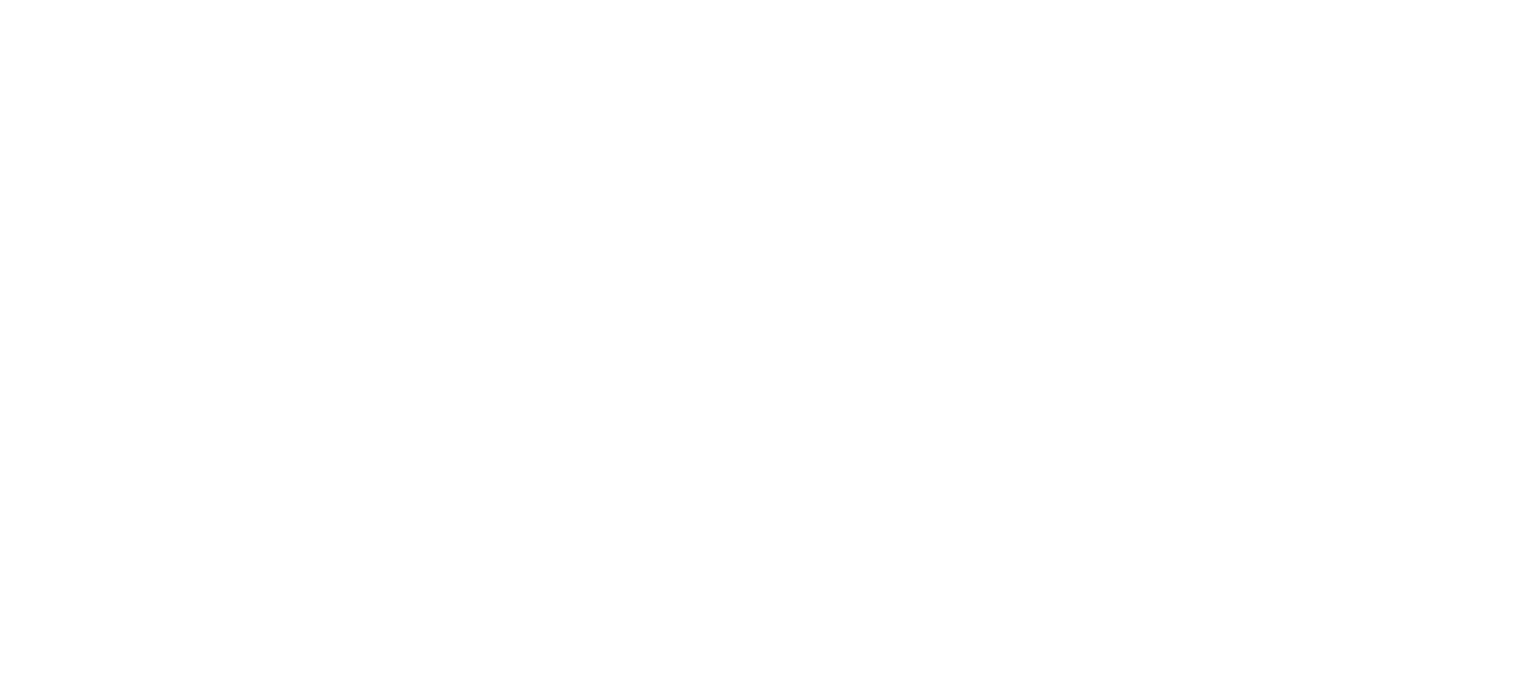 scroll, scrollTop: 0, scrollLeft: 0, axis: both 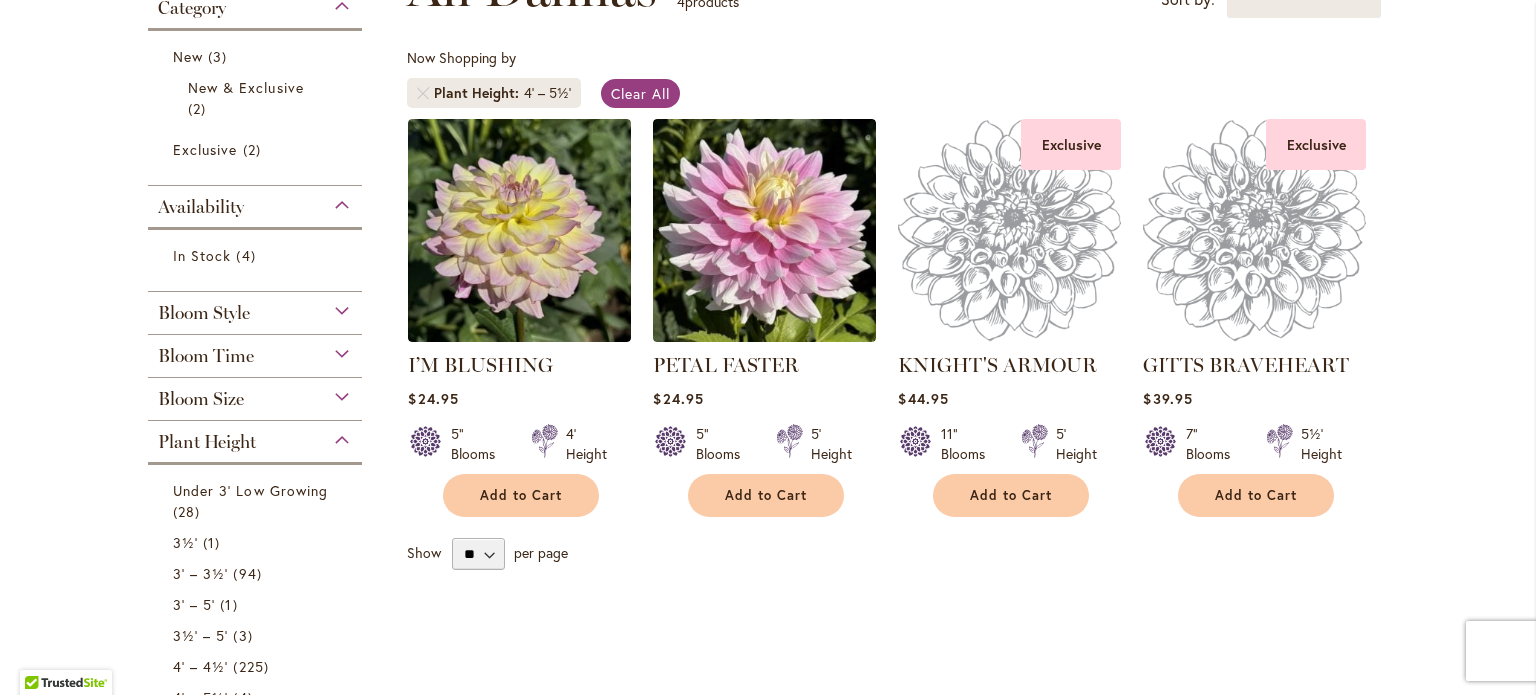 click on "Bloom Time" at bounding box center (255, 351) 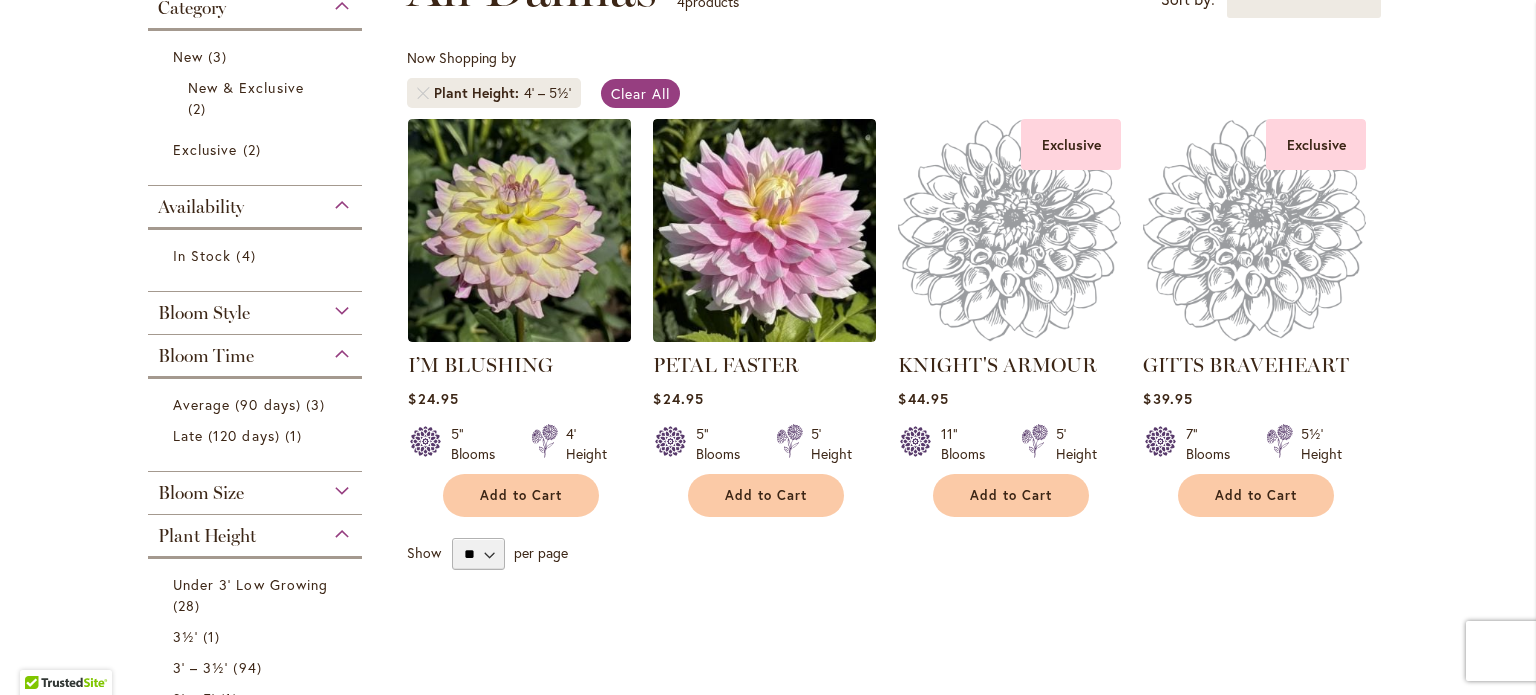click on "Bloom Time" at bounding box center (255, 351) 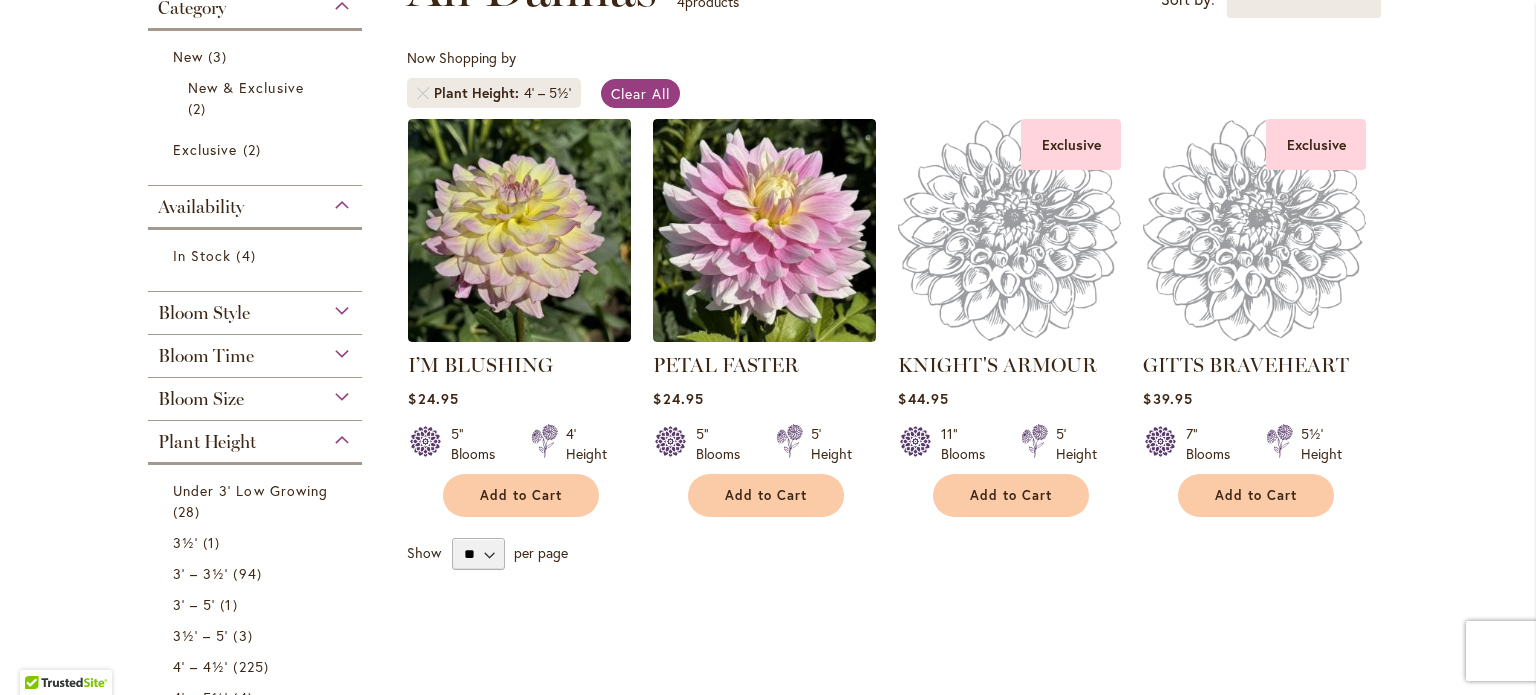 click on "Bloom Size" at bounding box center (255, 394) 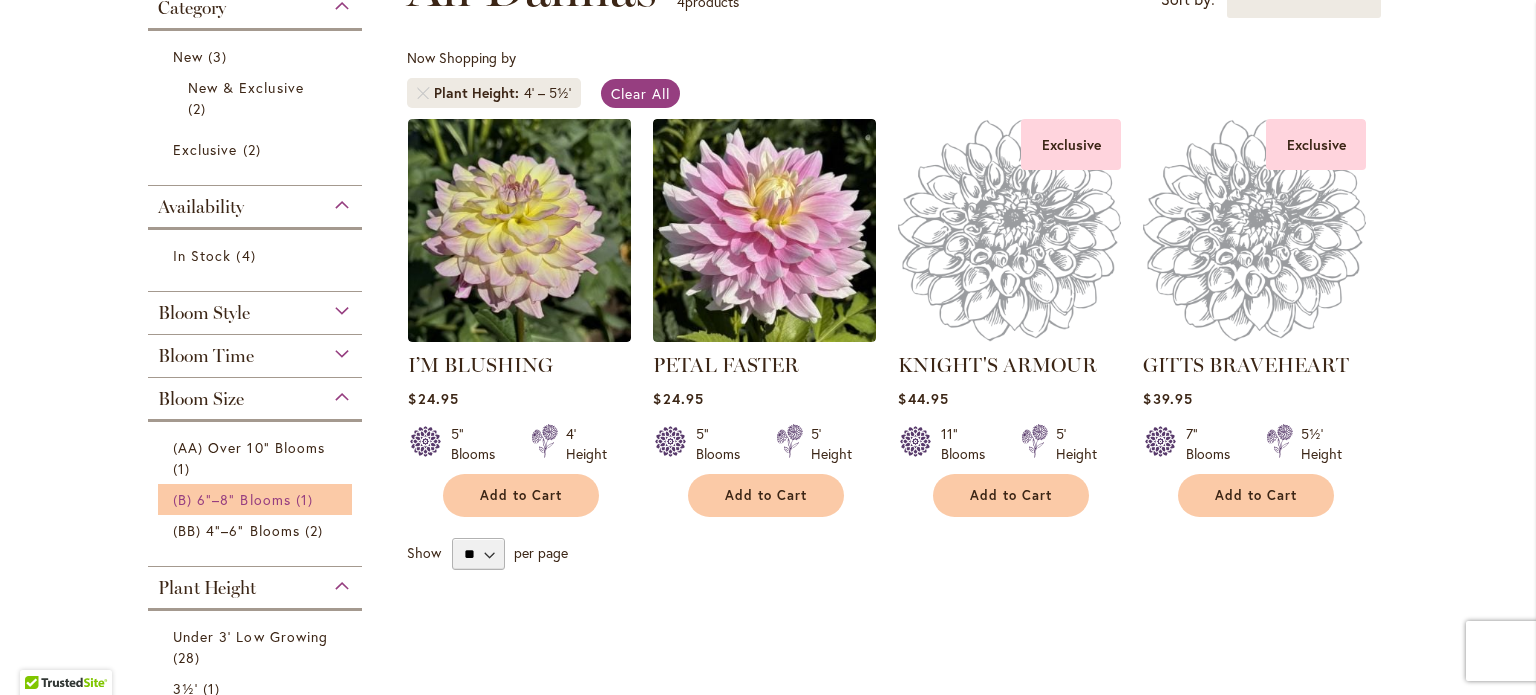 click on "(B) 6"–8" Blooms" at bounding box center (232, 499) 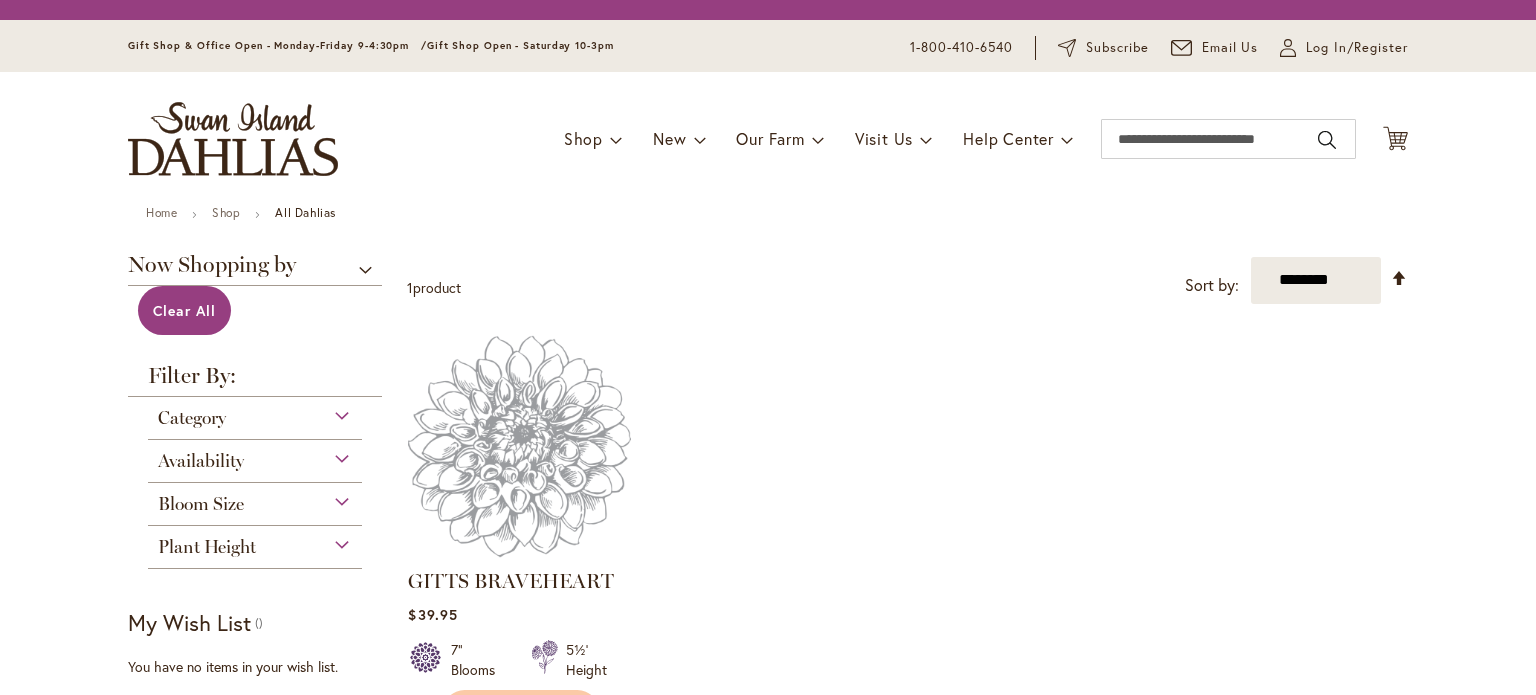 scroll, scrollTop: 0, scrollLeft: 0, axis: both 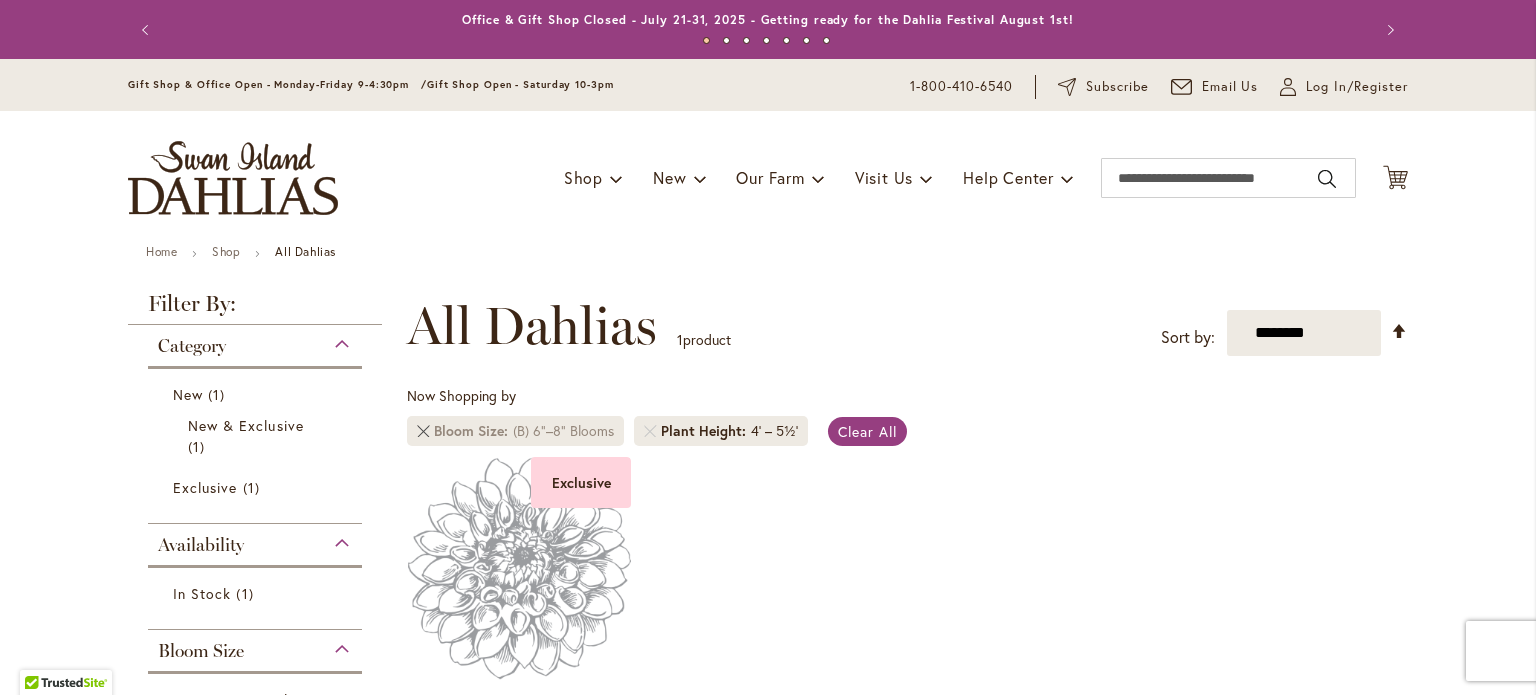 click at bounding box center (423, 431) 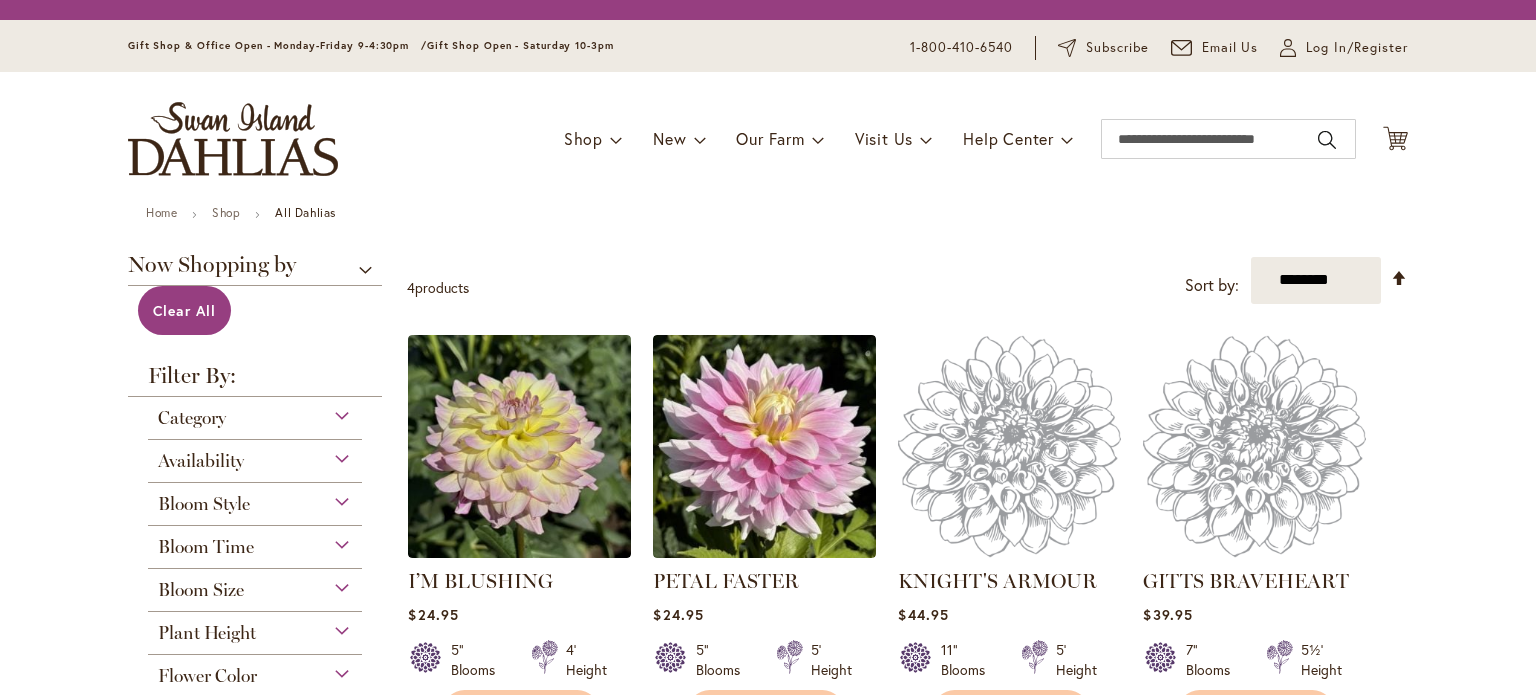 scroll, scrollTop: 0, scrollLeft: 0, axis: both 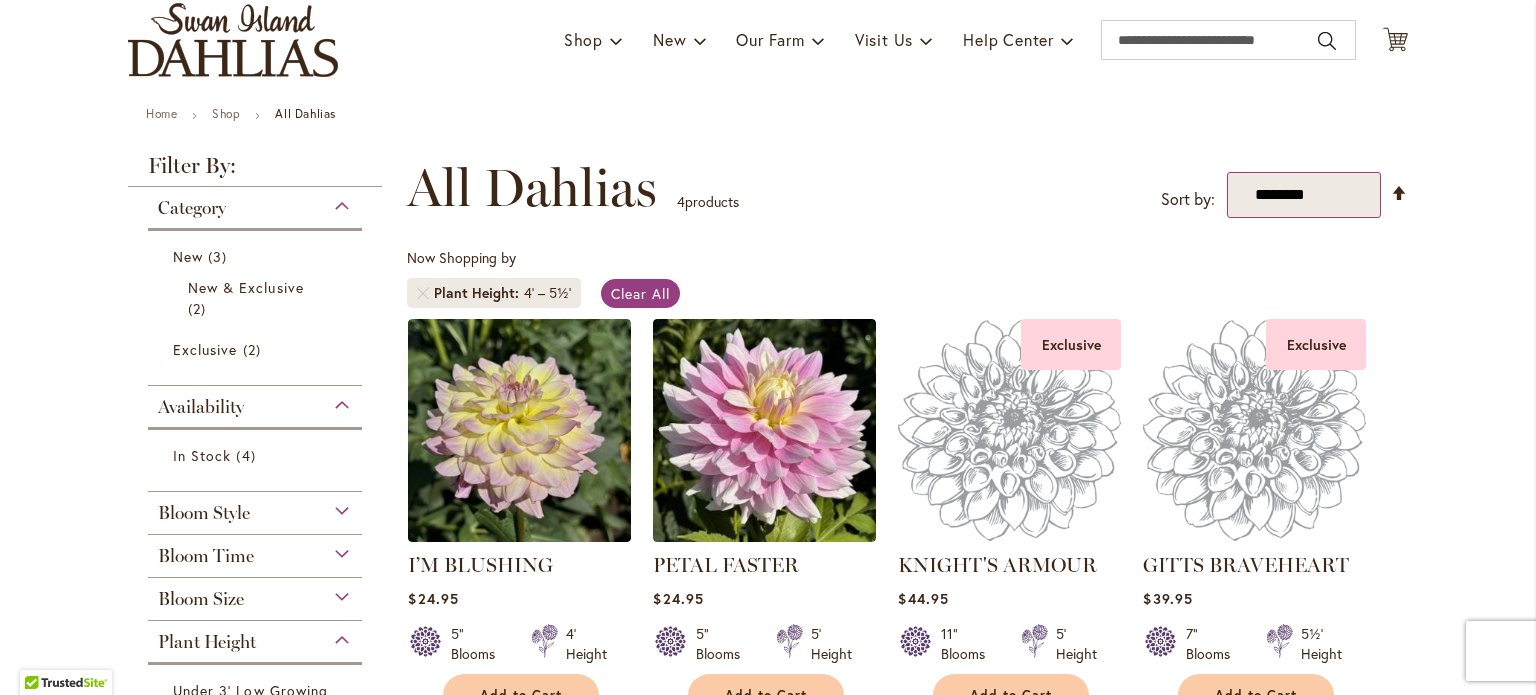 click on "**********" at bounding box center [1304, 195] 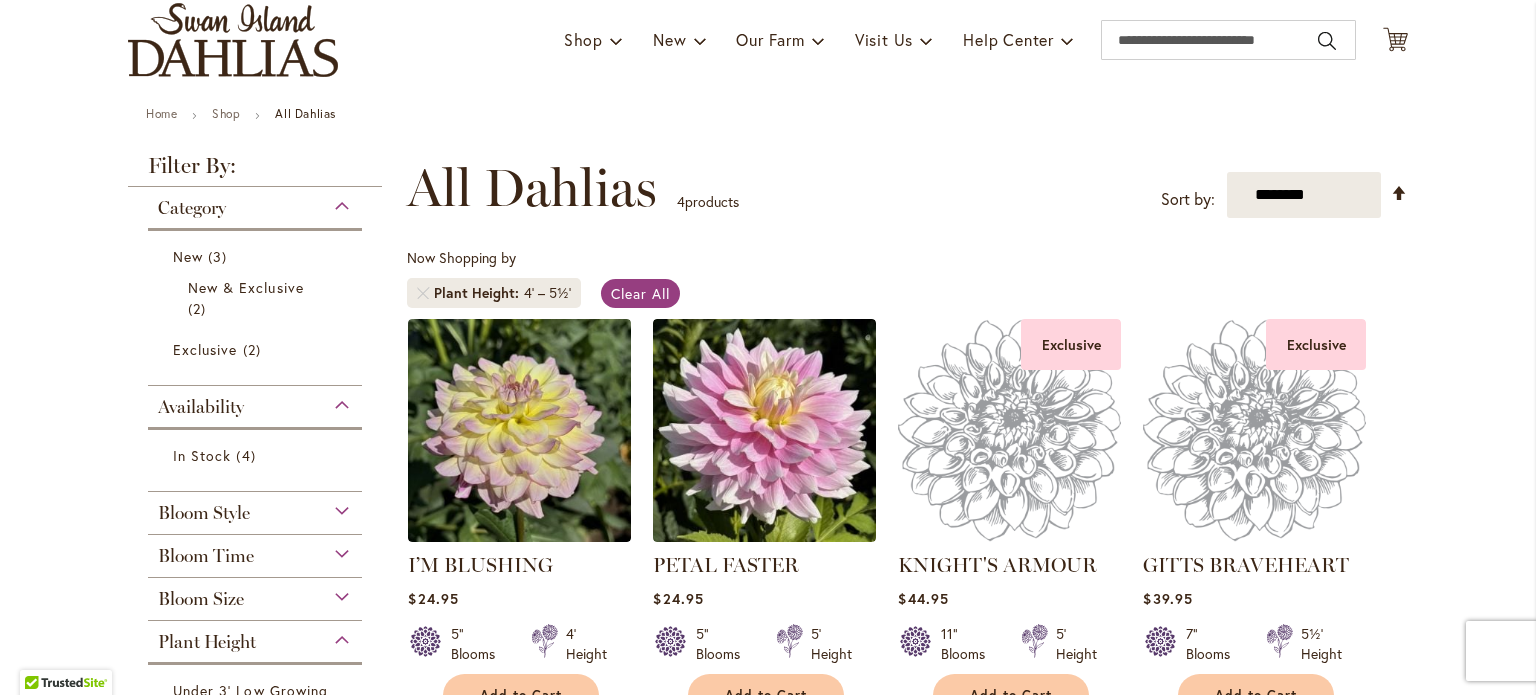 click on "**********" at bounding box center (907, 188) 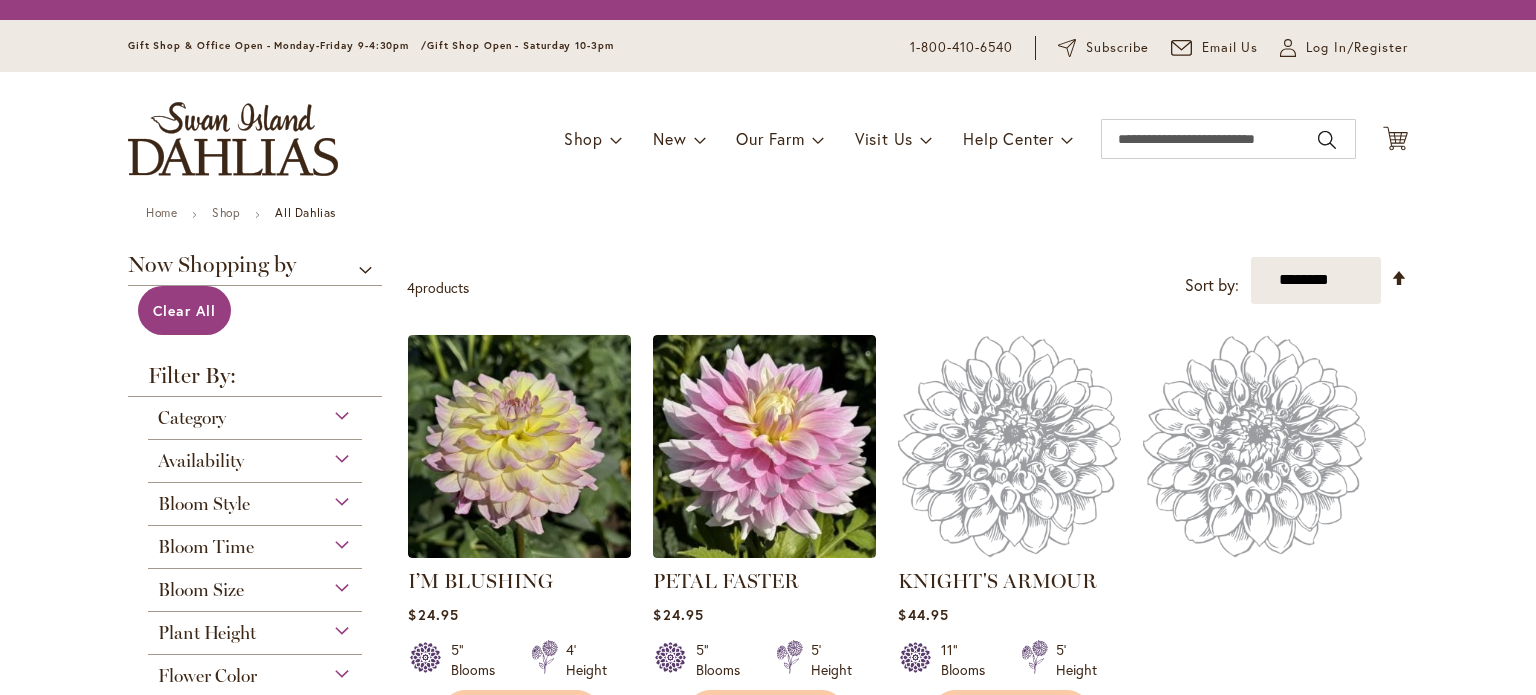 scroll, scrollTop: 0, scrollLeft: 0, axis: both 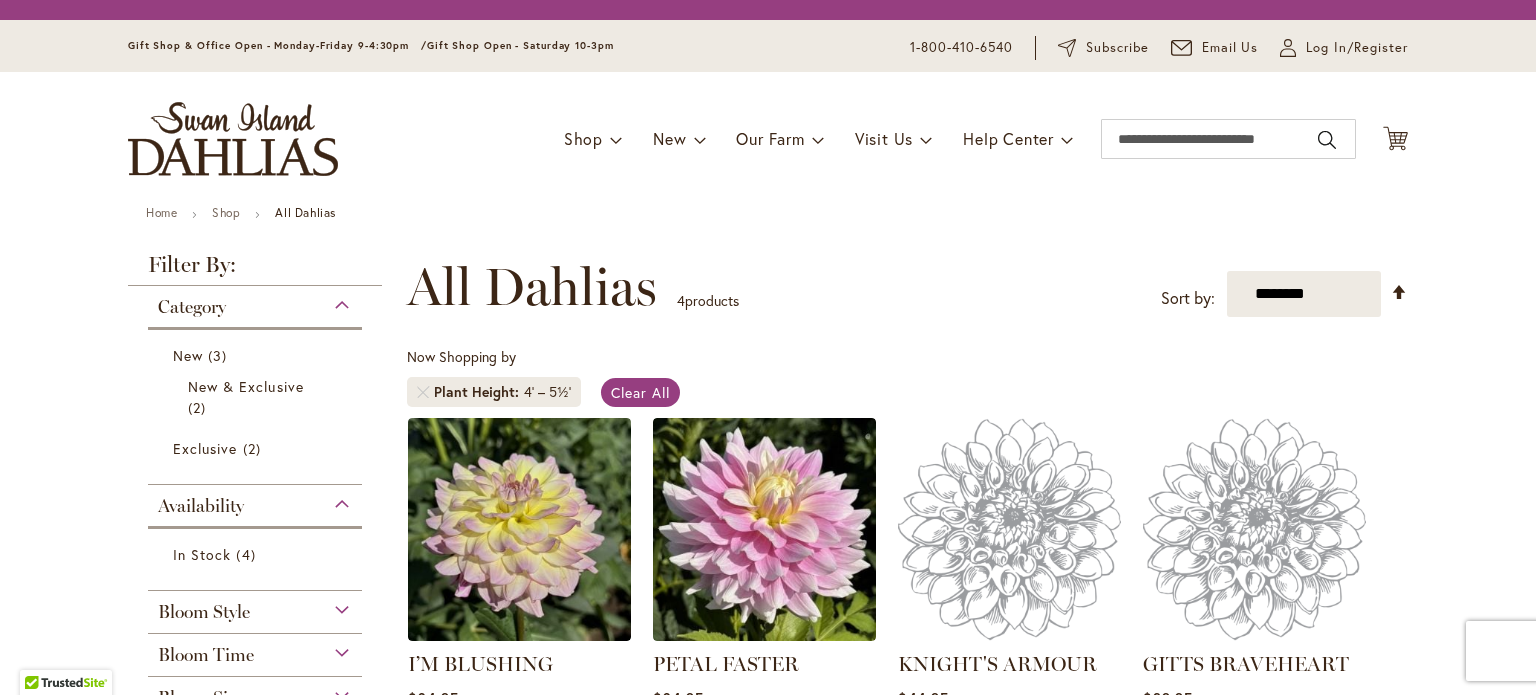 click on "Category" at bounding box center (192, 307) 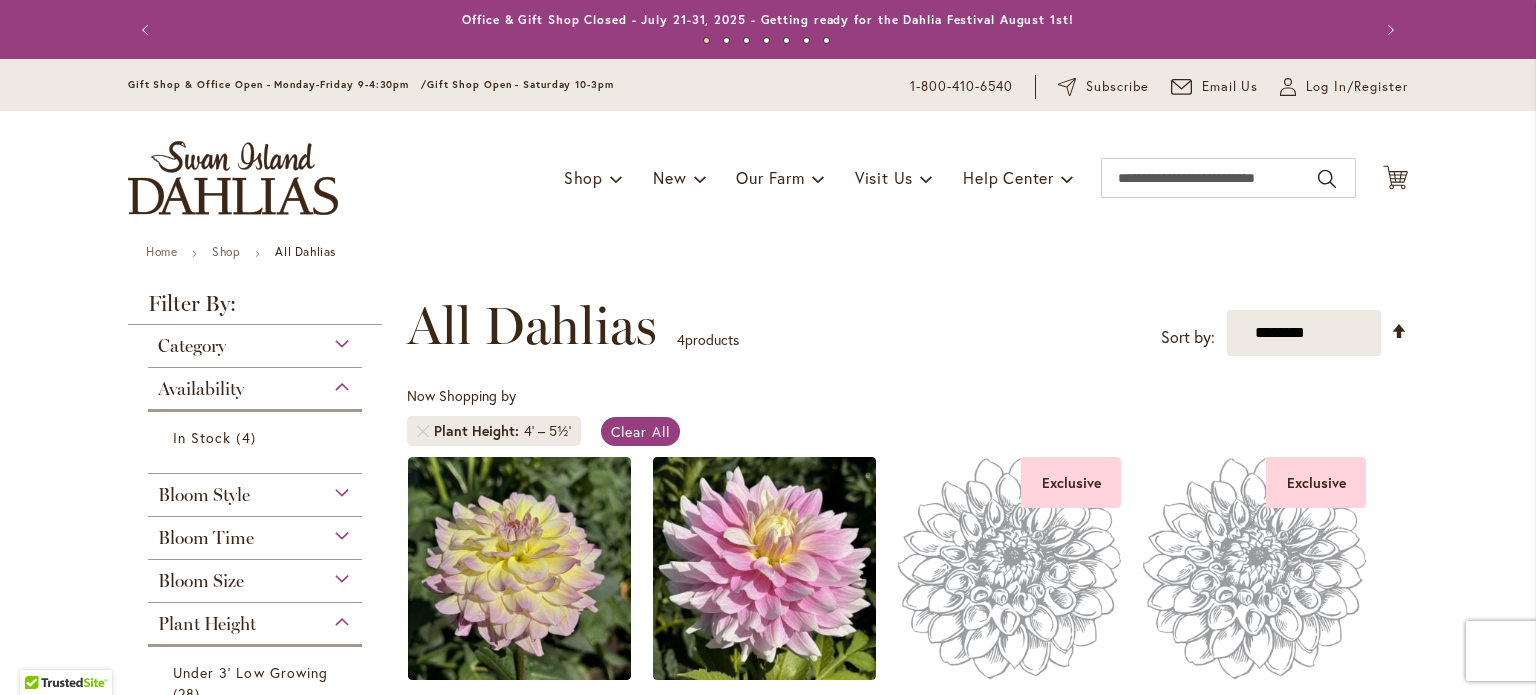 click on "Filter By:
Category
New
3
items
New & Exclusive
2
items
2" at bounding box center (255, 663) 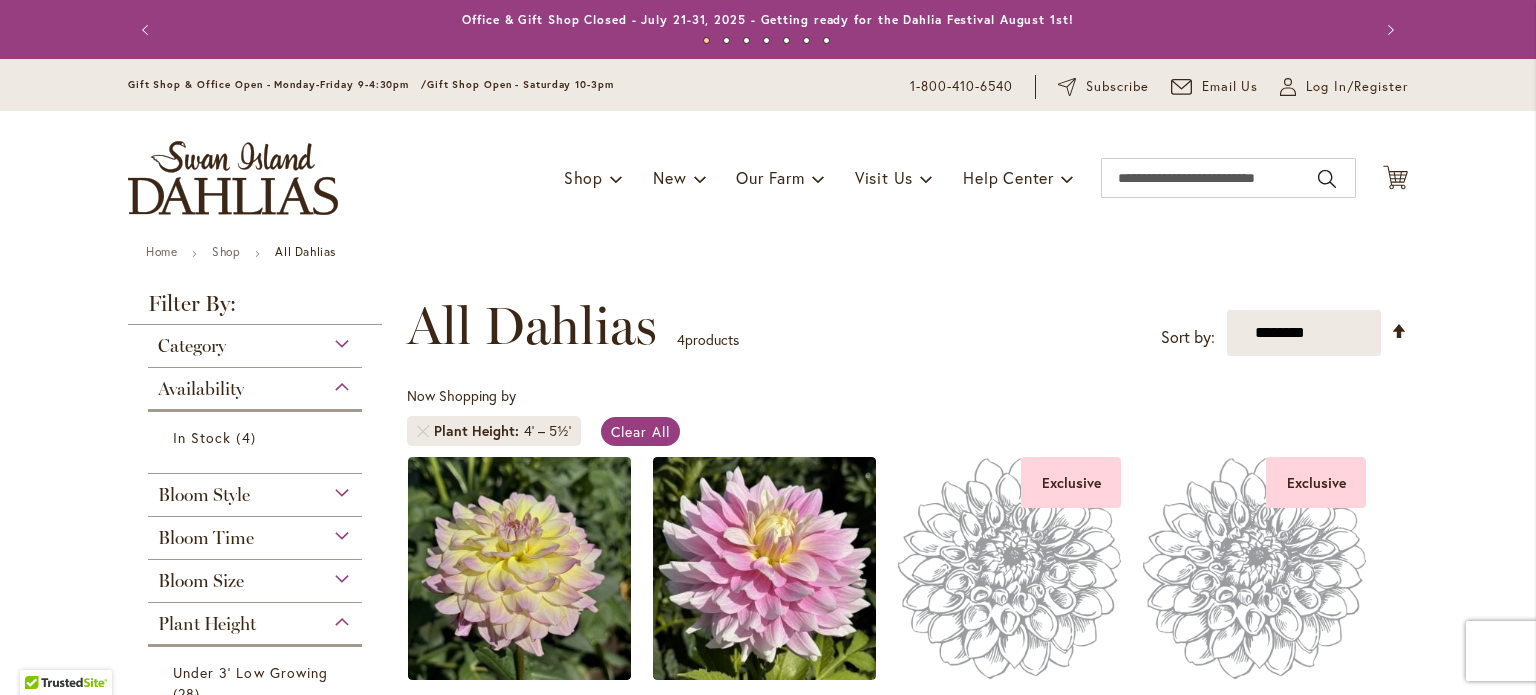 click on "Category" at bounding box center (255, 341) 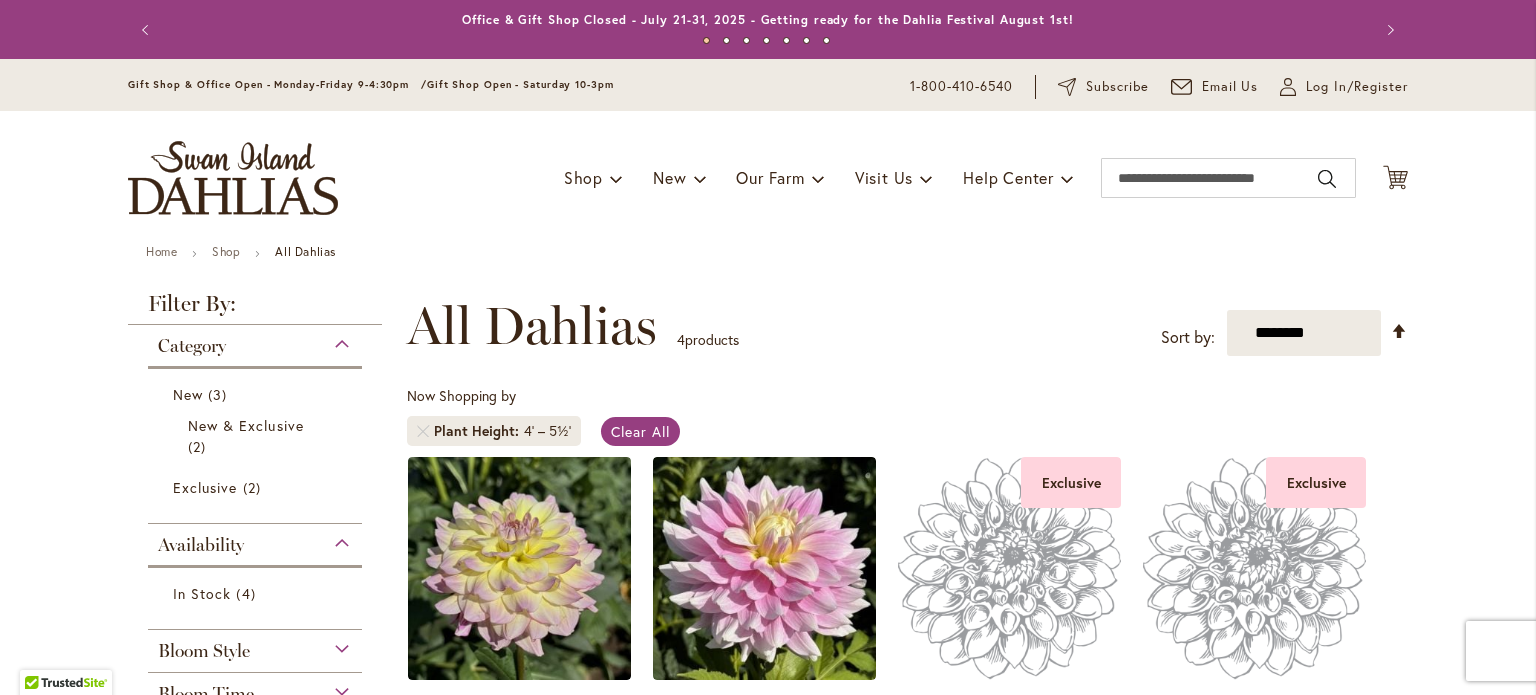 click on "Category" at bounding box center [255, 341] 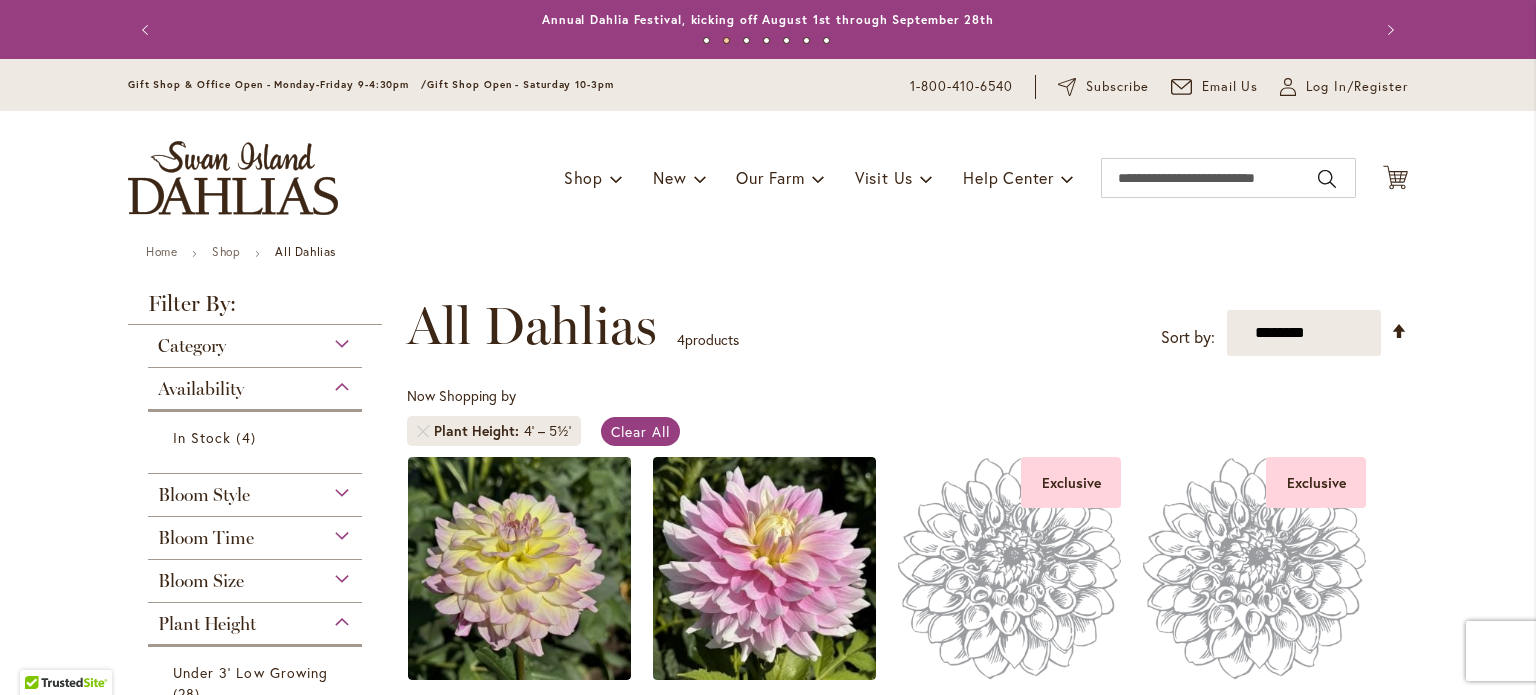 click on "Availability" at bounding box center [255, 384] 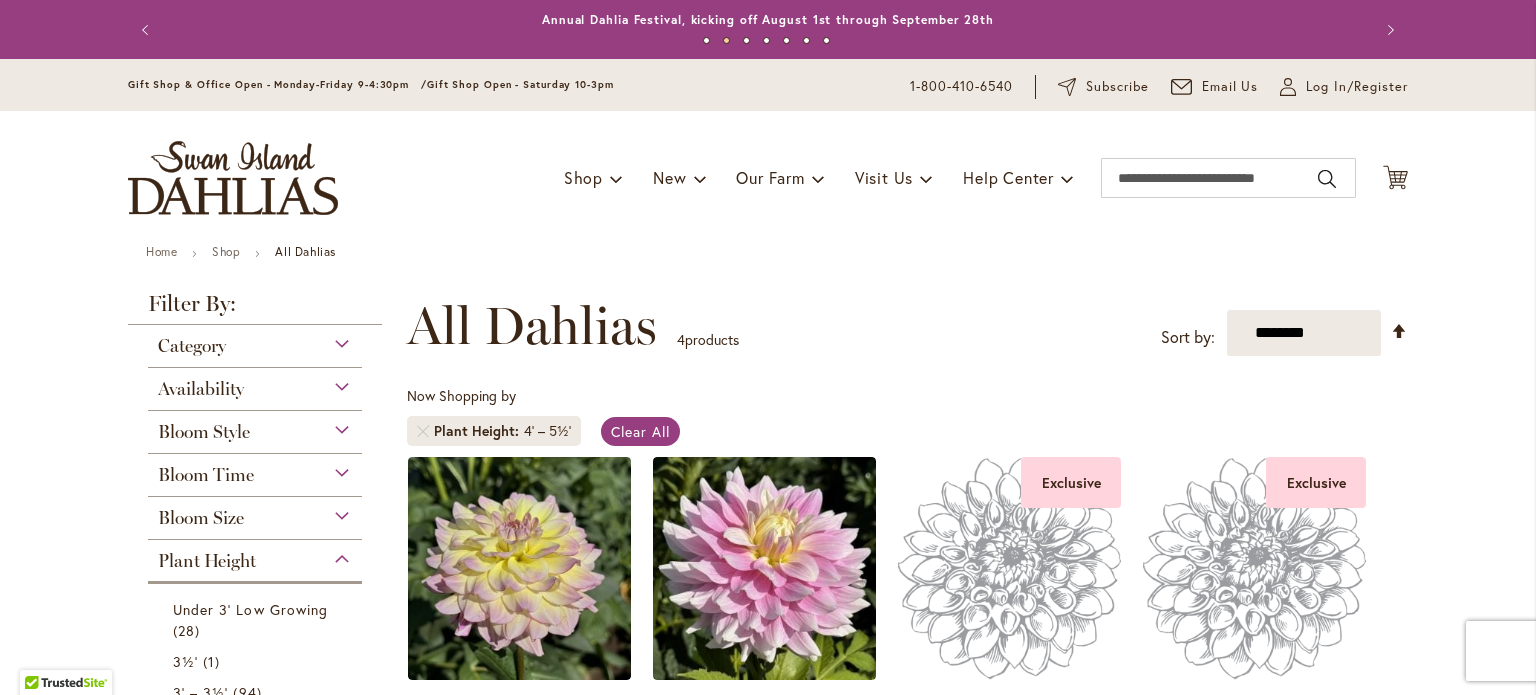 click on "Availability" at bounding box center [255, 384] 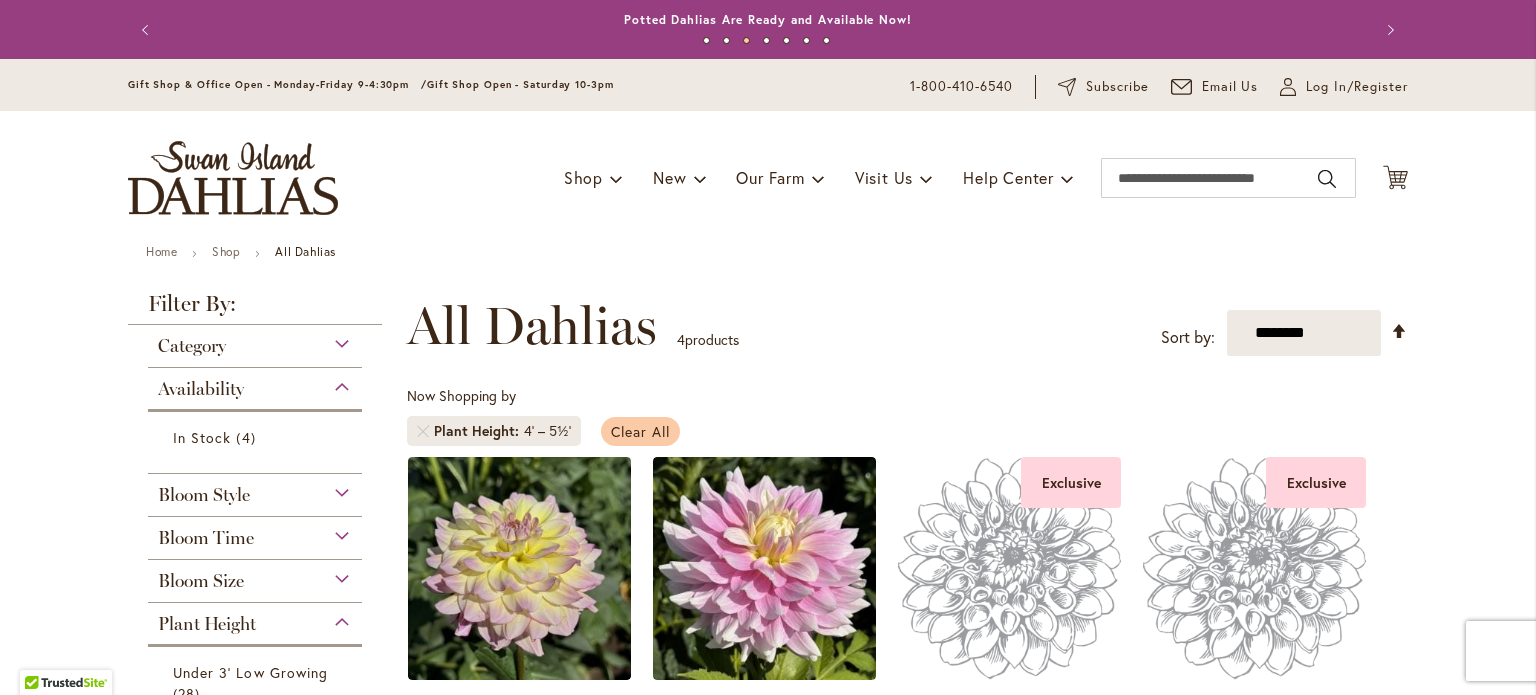 click on "Clear All" at bounding box center [640, 431] 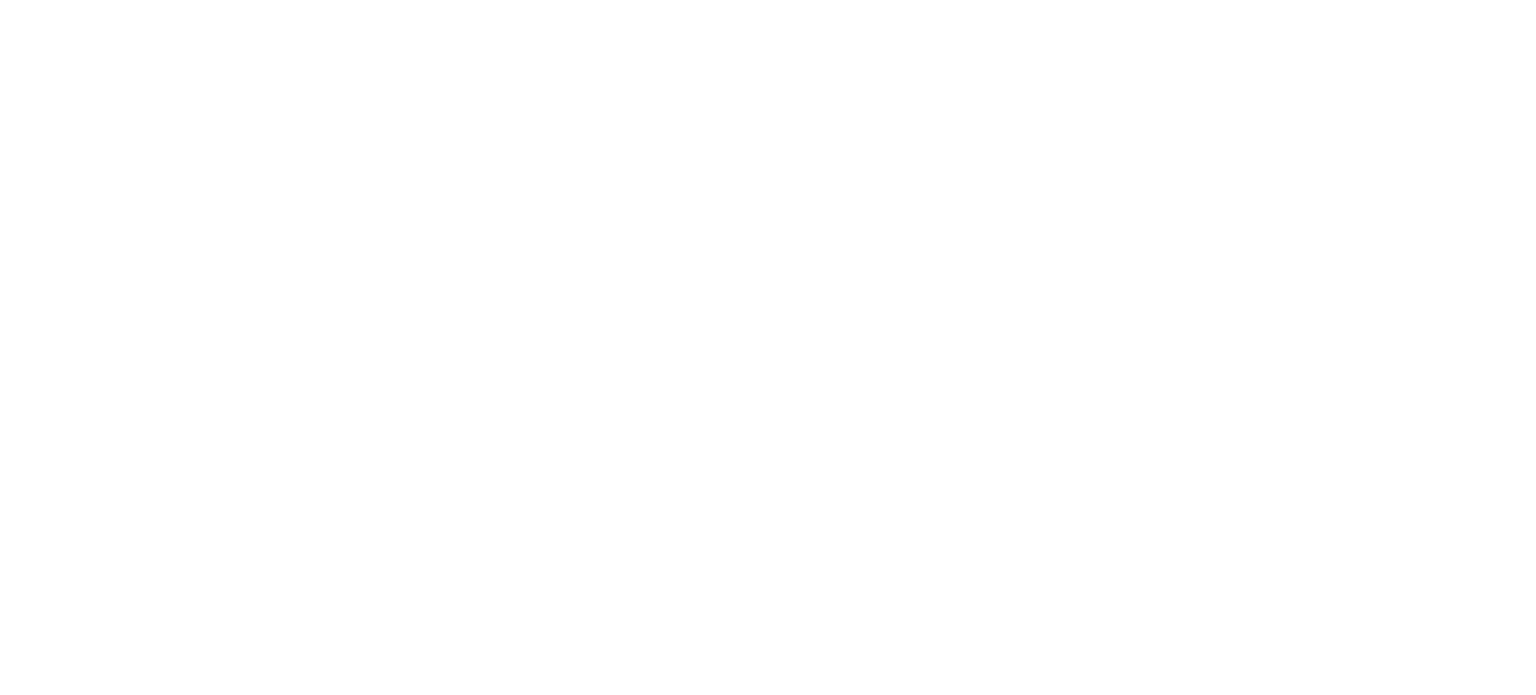 scroll, scrollTop: 0, scrollLeft: 0, axis: both 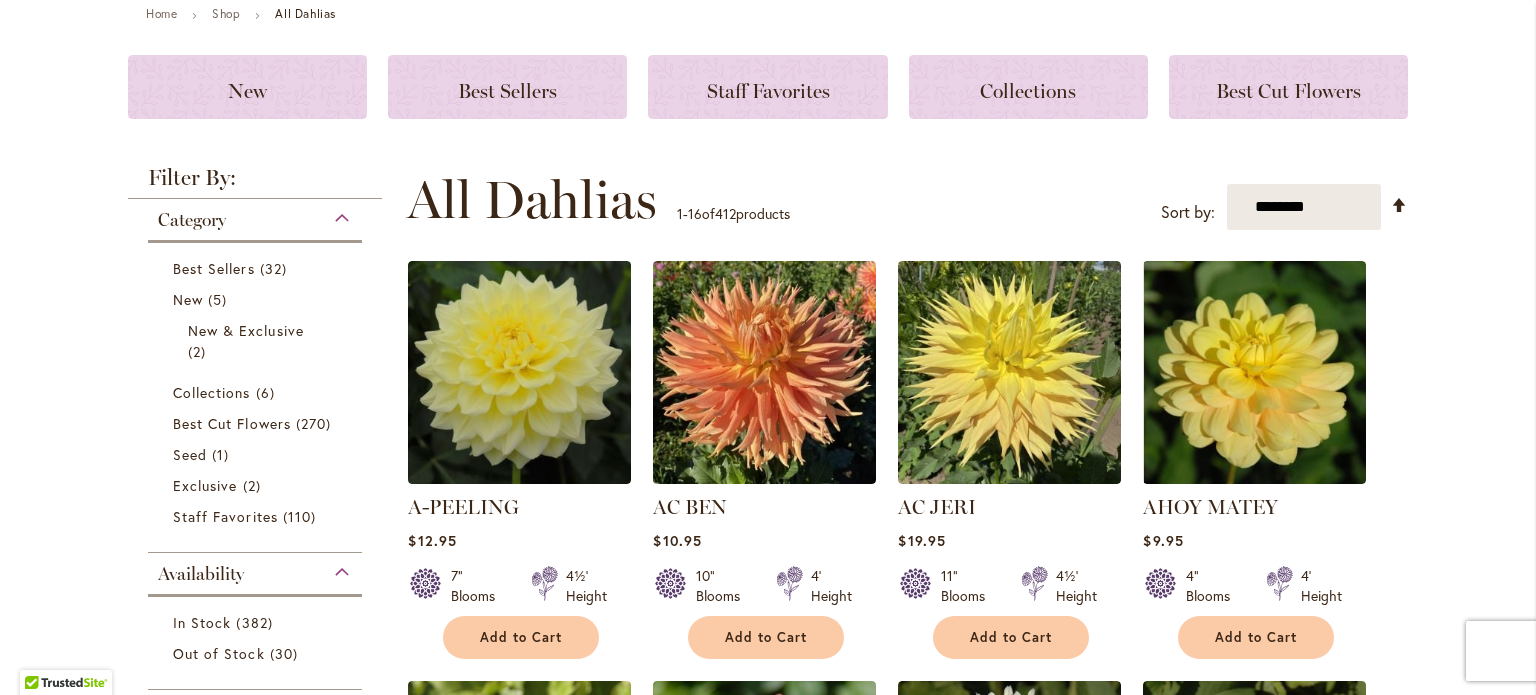 click on "Category" at bounding box center (255, 215) 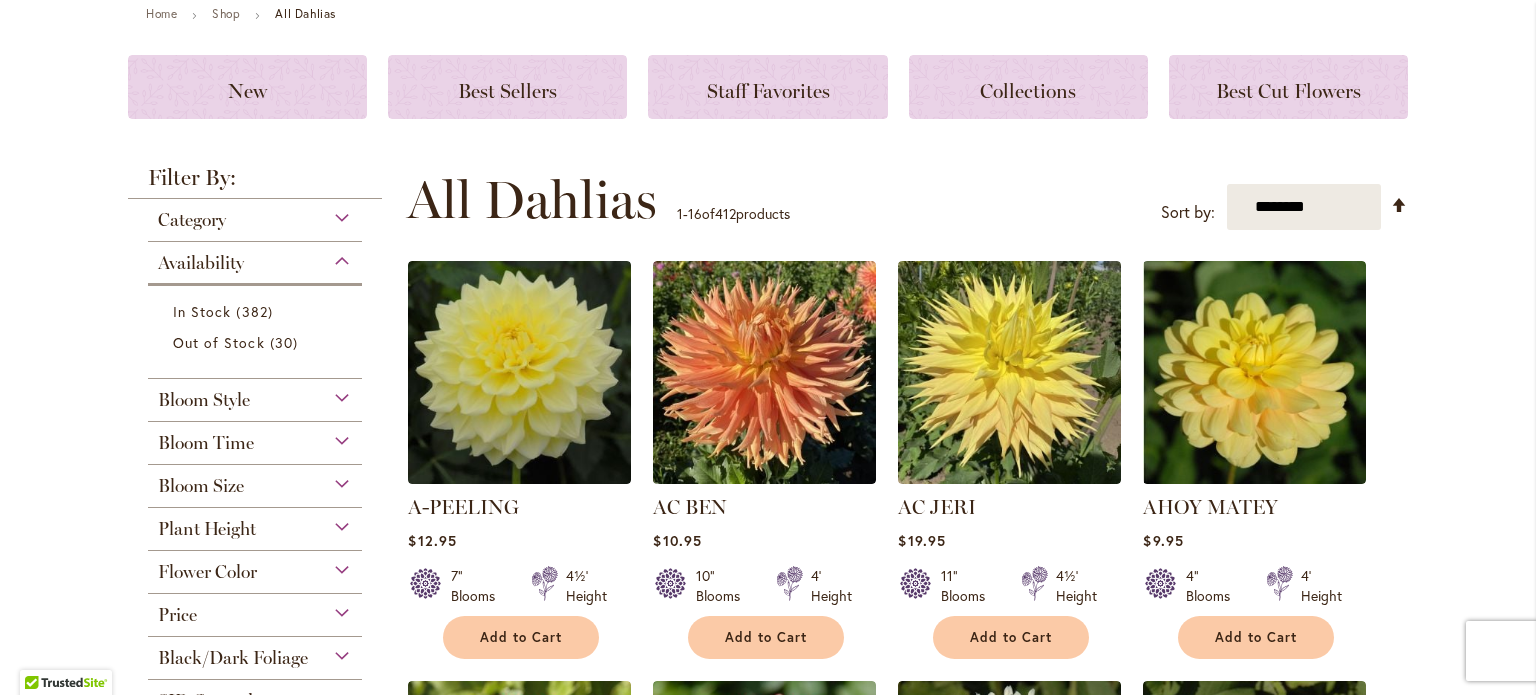 click on "Availability" at bounding box center (255, 258) 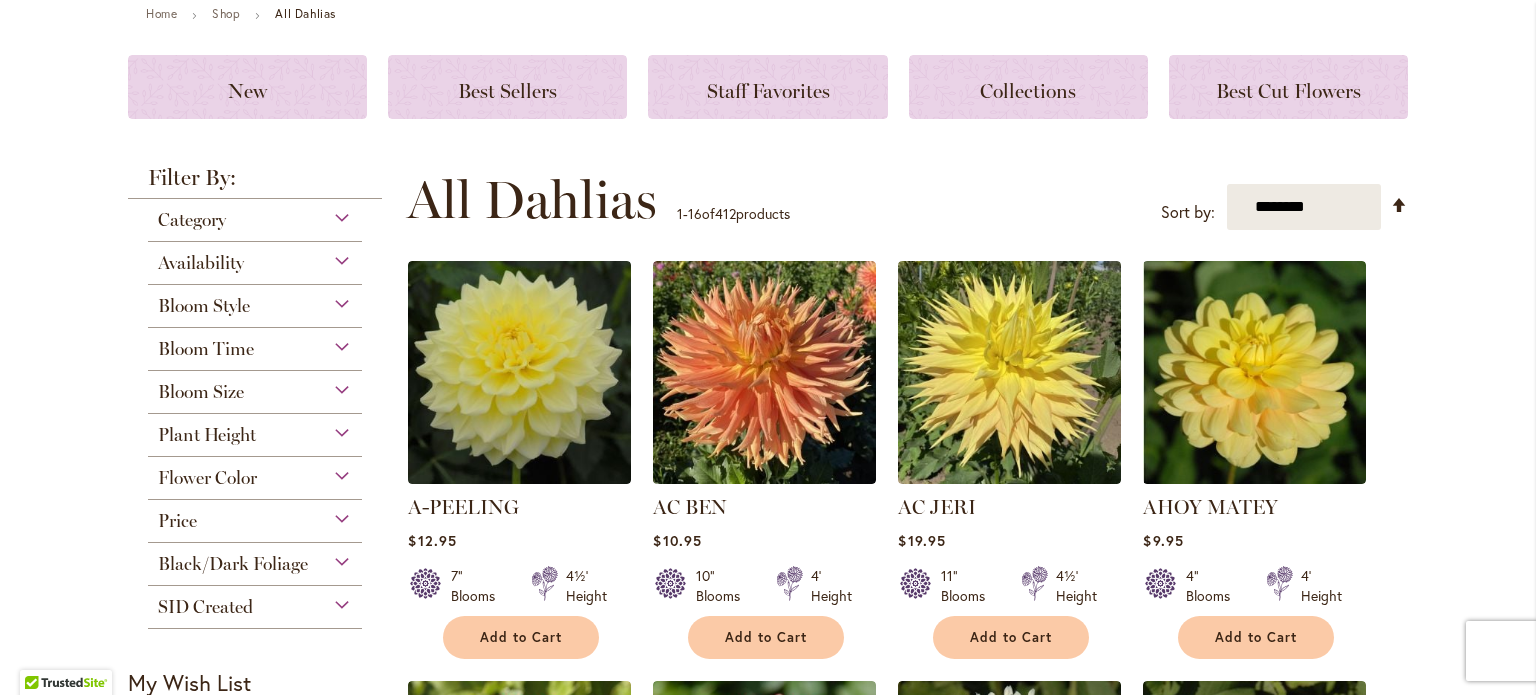 click on "Plant Height" at bounding box center [255, 430] 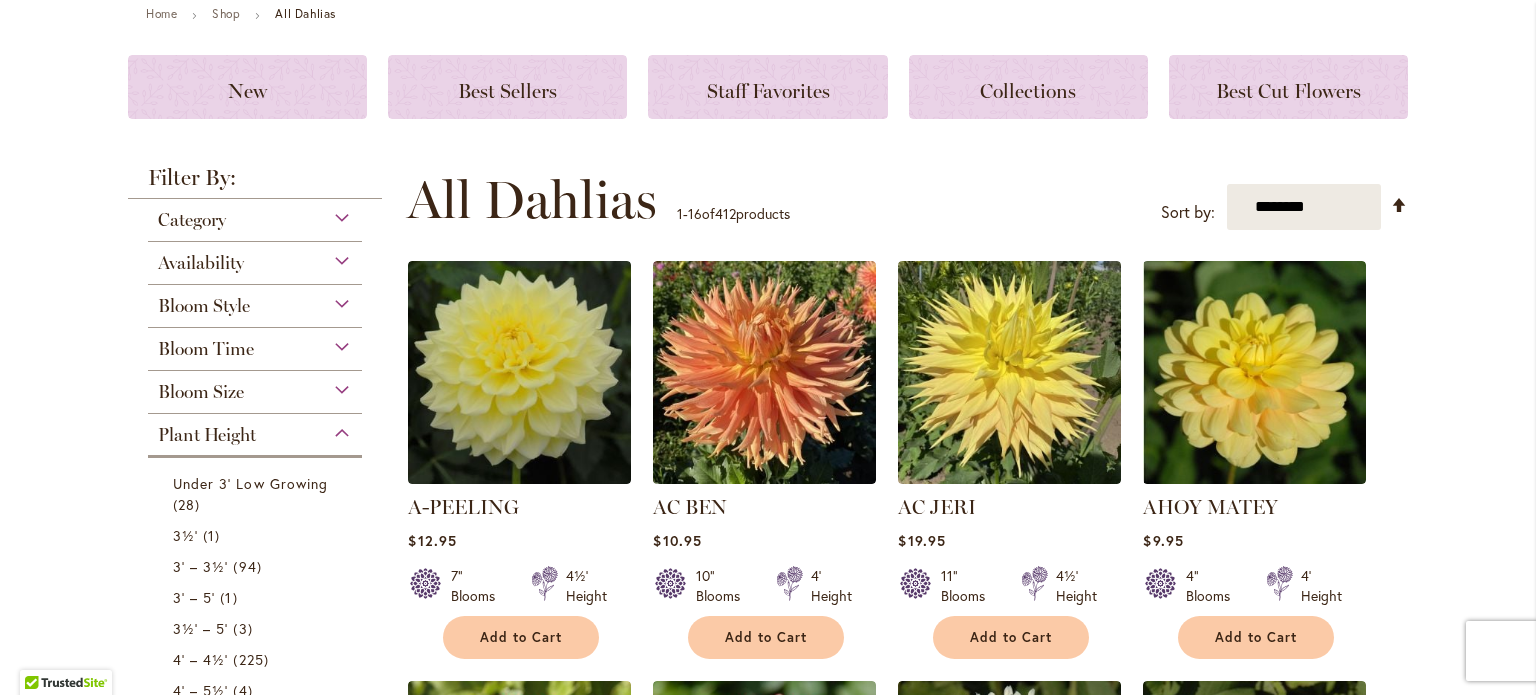 scroll, scrollTop: 652, scrollLeft: 0, axis: vertical 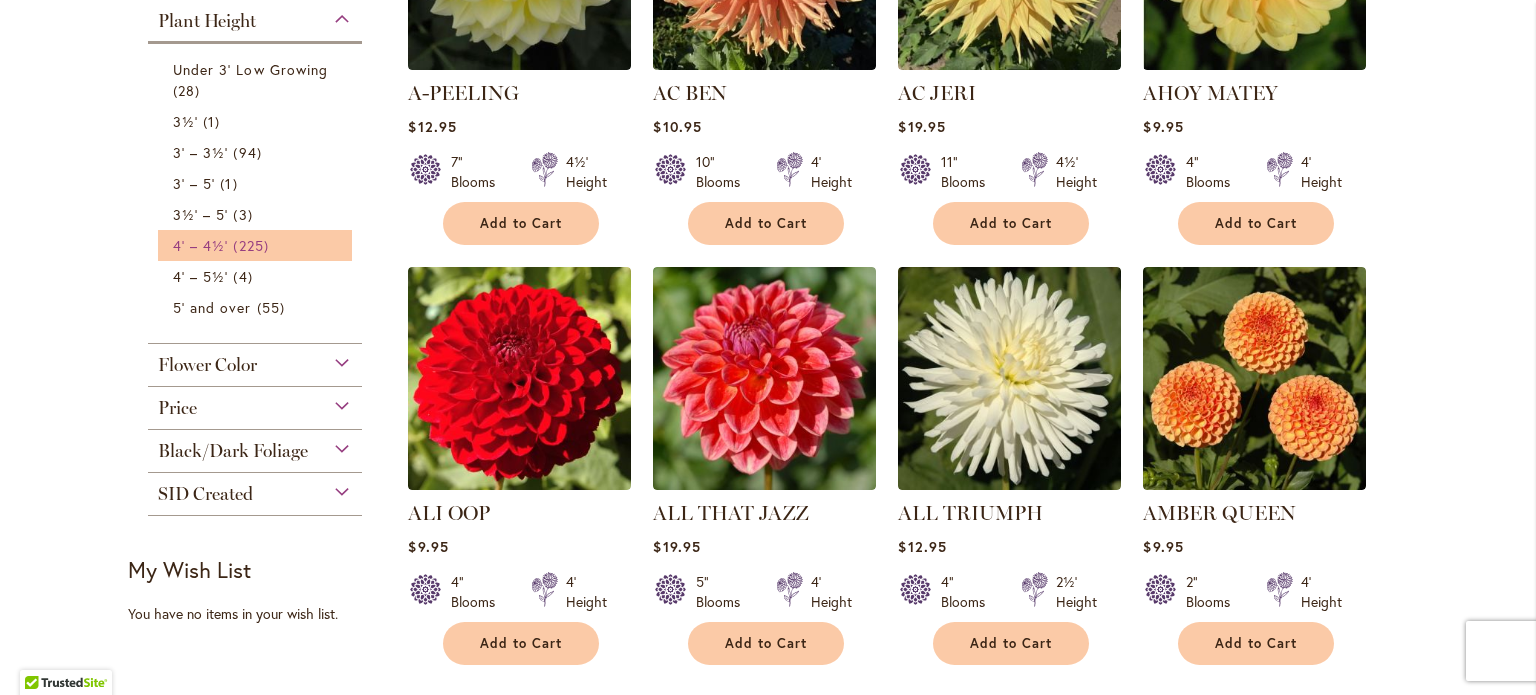 click on "225
items" at bounding box center (253, 245) 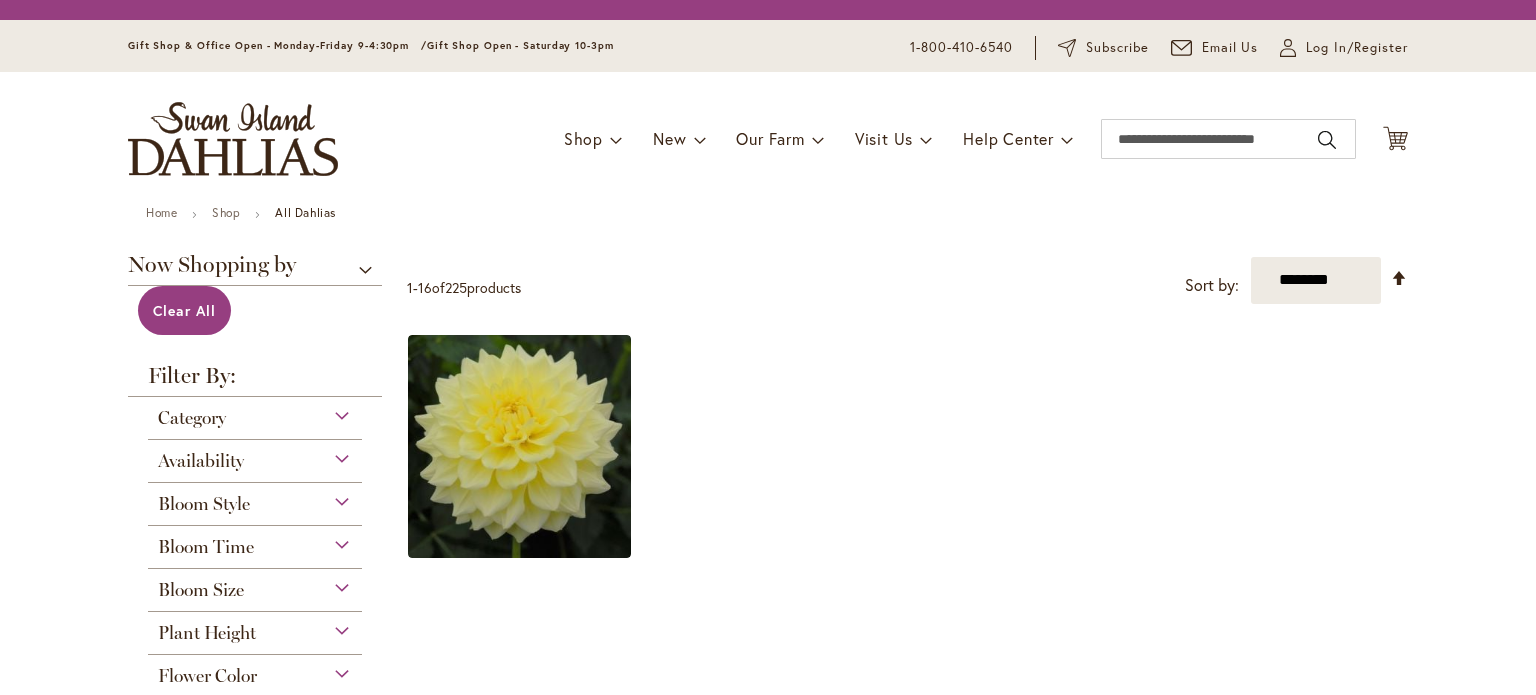 scroll, scrollTop: 0, scrollLeft: 0, axis: both 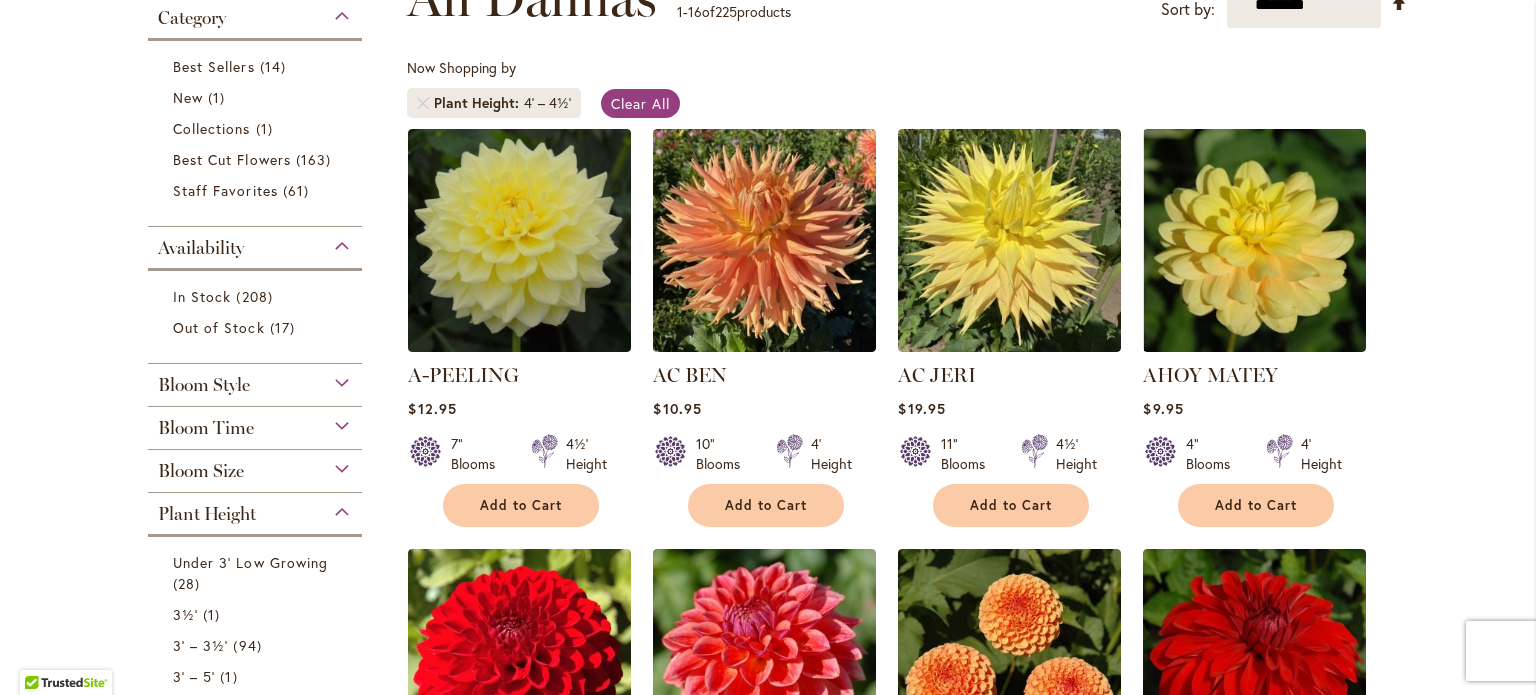 click on "Bloom Size" at bounding box center (255, 466) 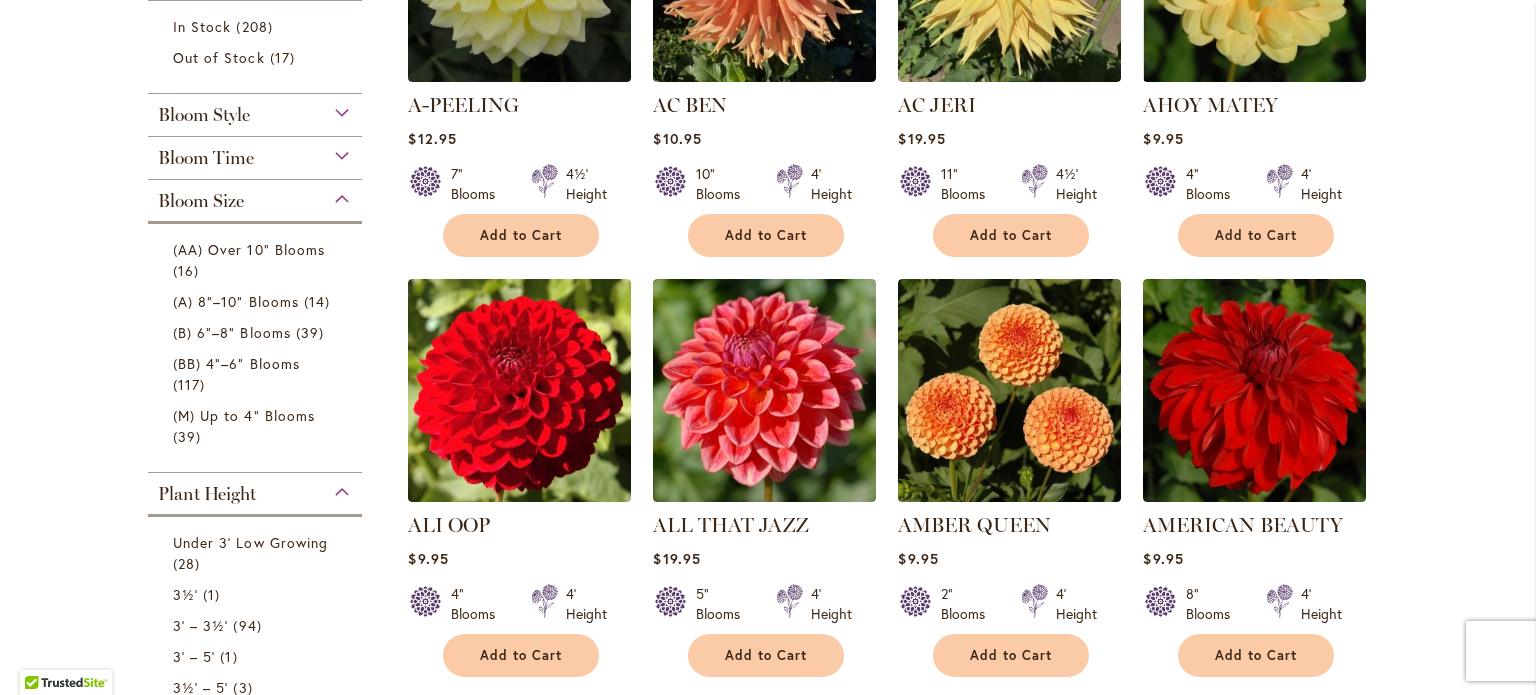 scroll, scrollTop: 576, scrollLeft: 0, axis: vertical 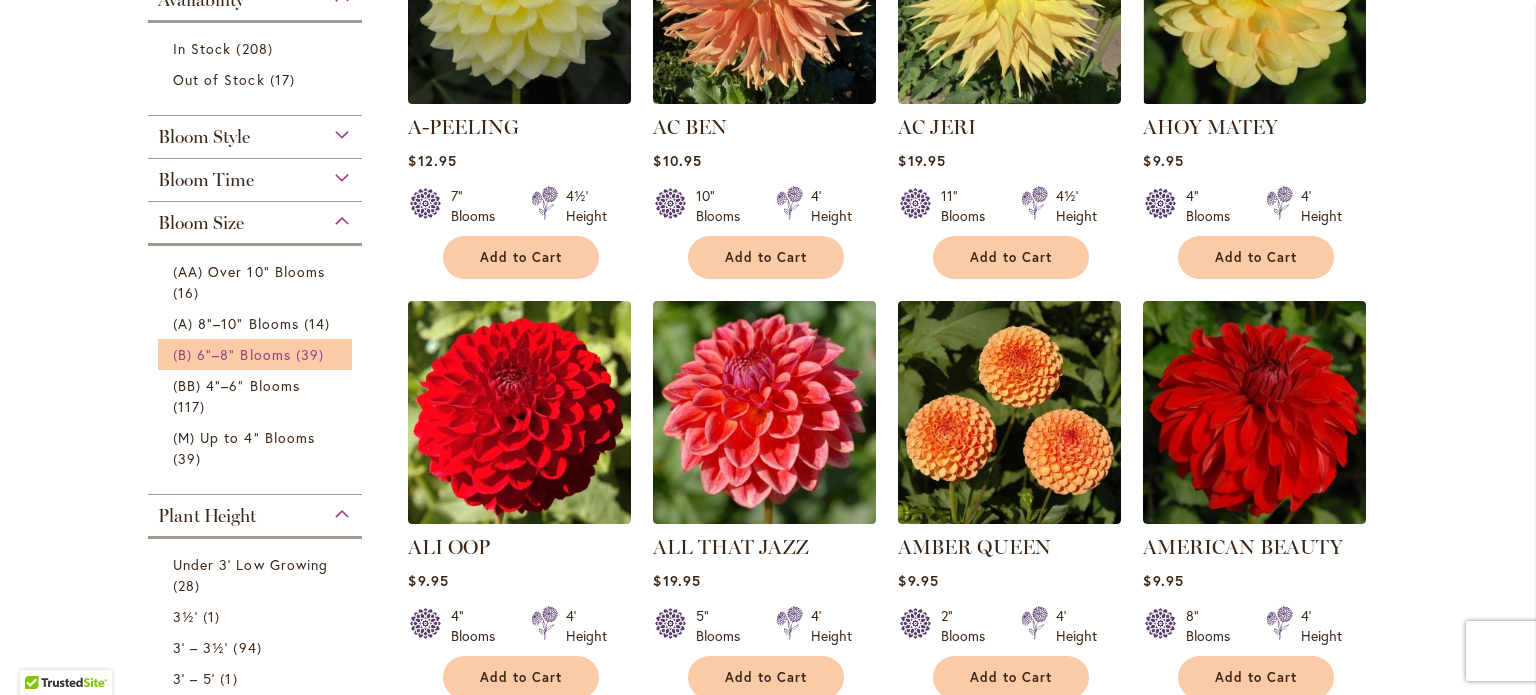 click on "(B) 6"–8" Blooms" at bounding box center [232, 354] 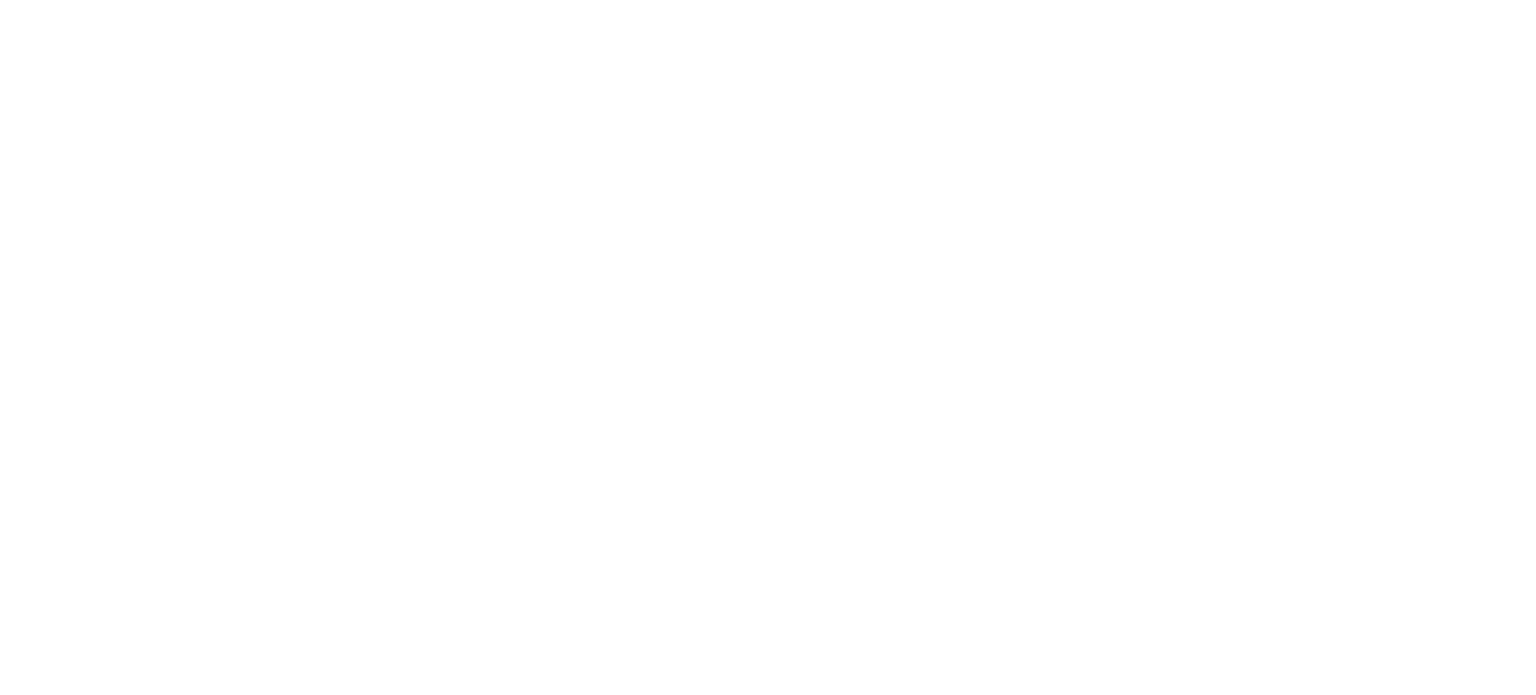 scroll, scrollTop: 0, scrollLeft: 0, axis: both 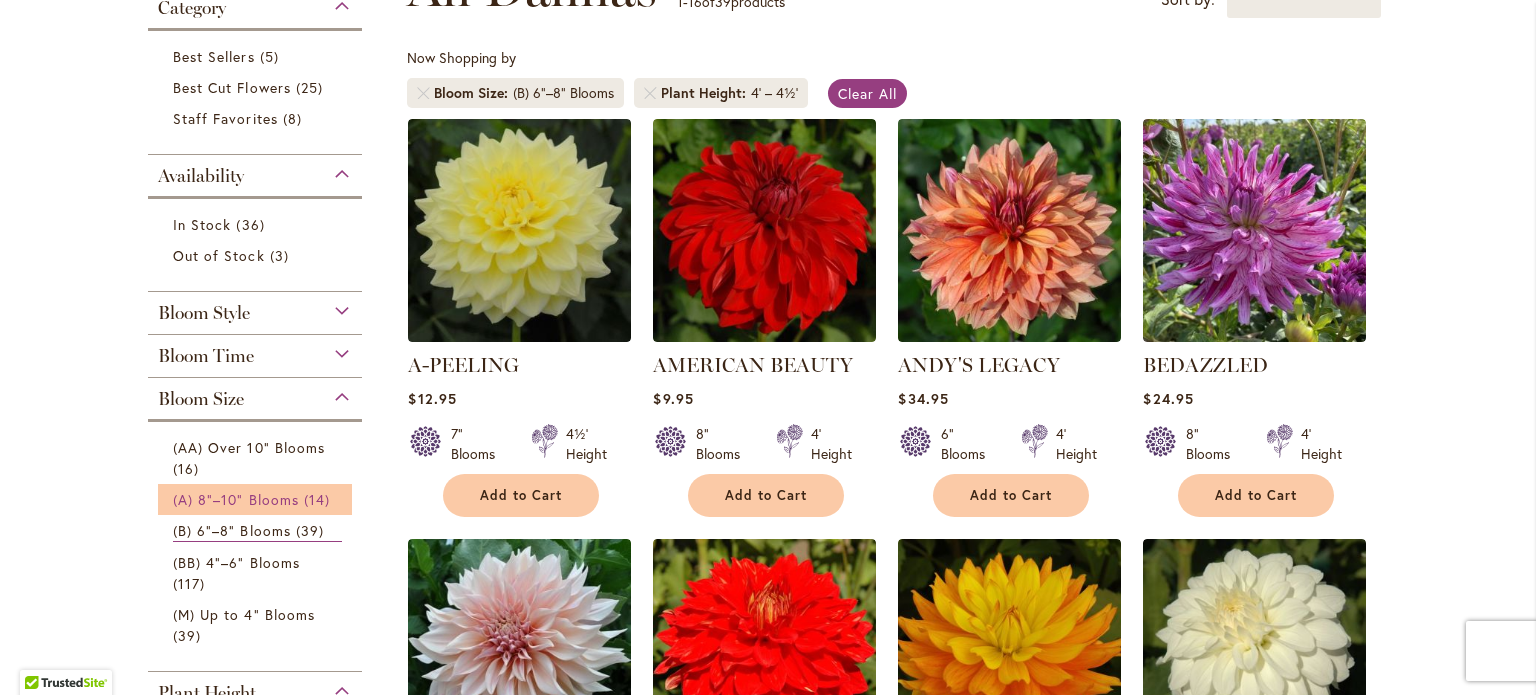 click on "14
items" at bounding box center [319, 499] 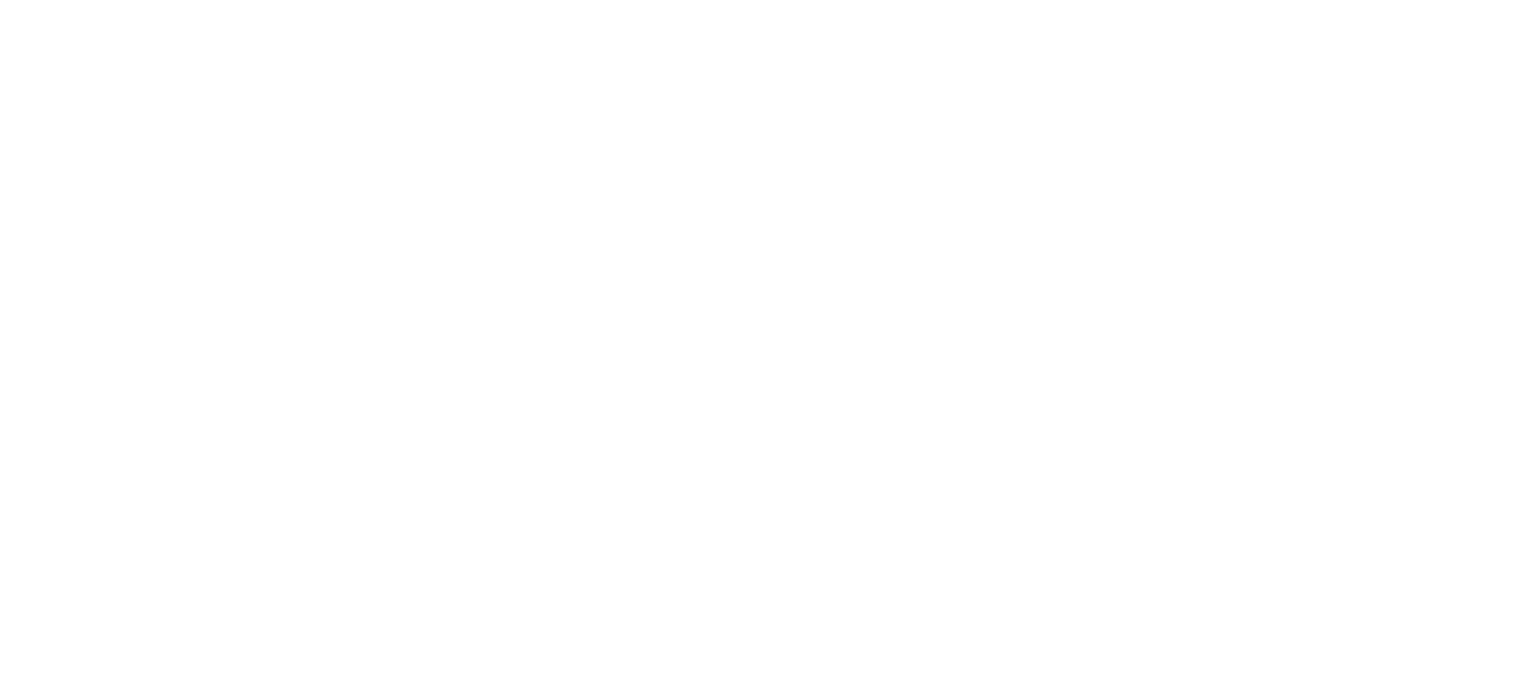 scroll, scrollTop: 0, scrollLeft: 0, axis: both 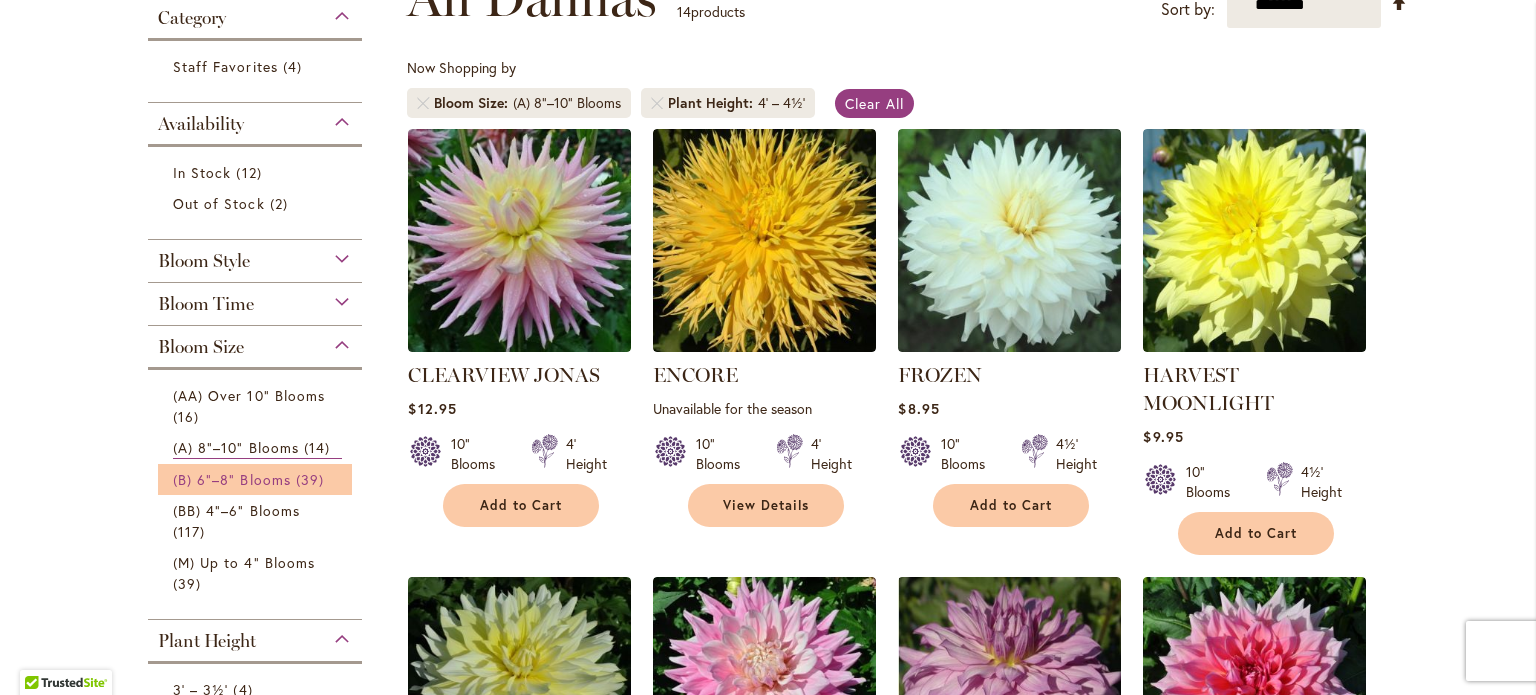 click on "(B) 6"–8" Blooms
39
items" at bounding box center [257, 479] 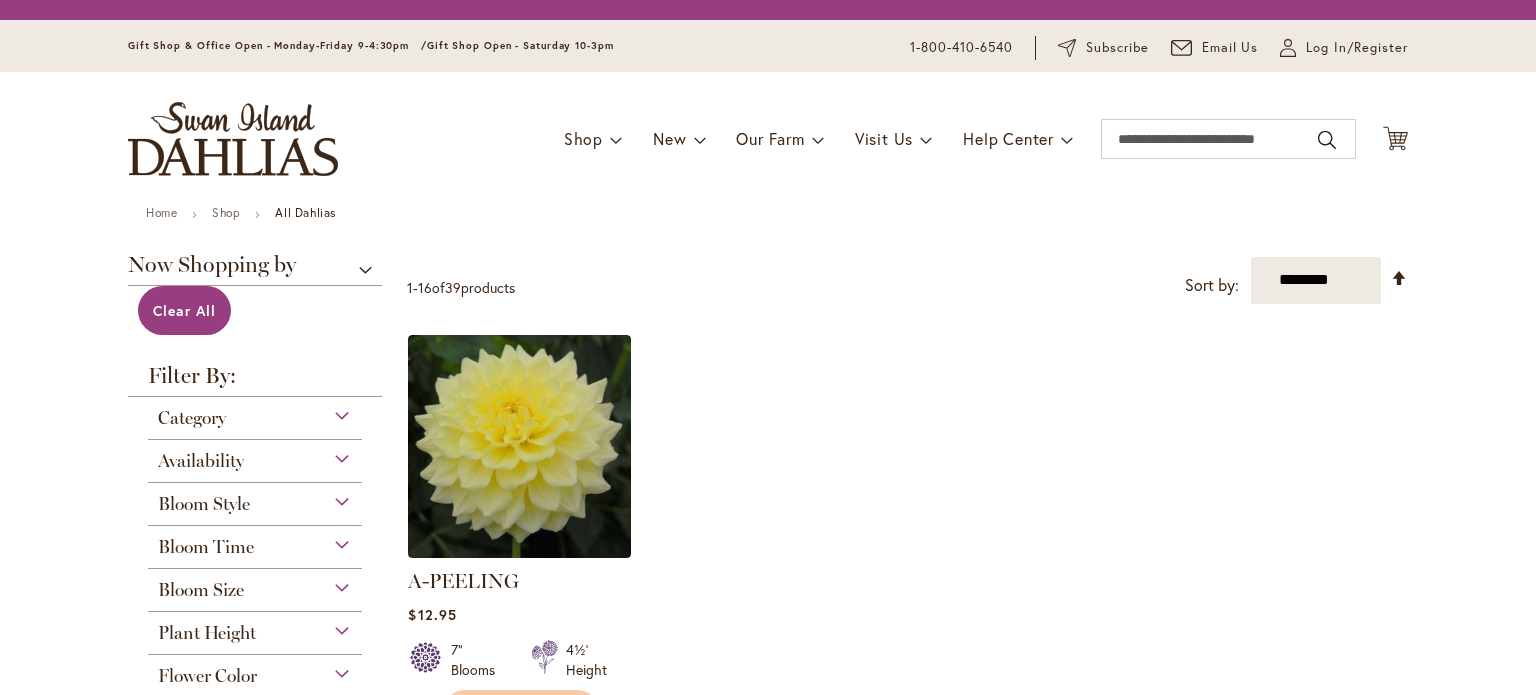 scroll, scrollTop: 0, scrollLeft: 0, axis: both 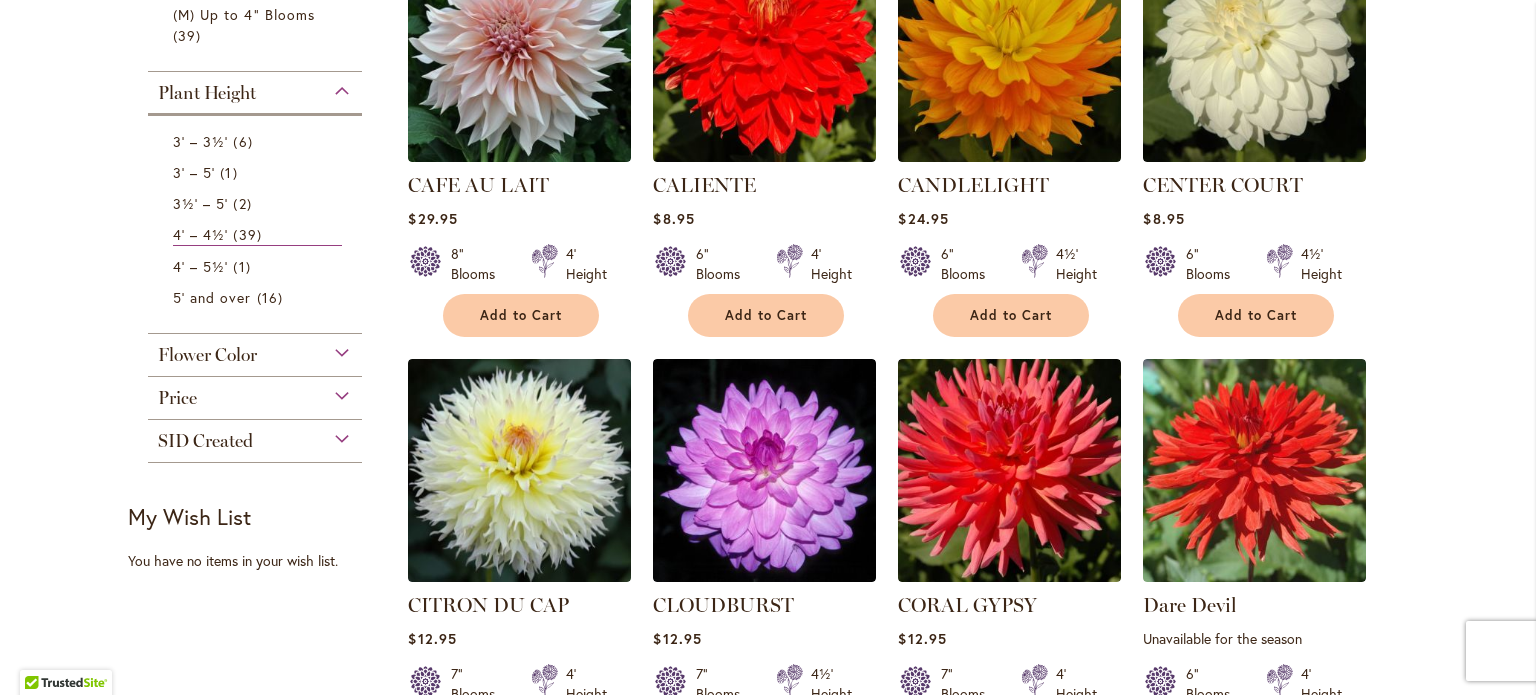 click on "Flower Color" at bounding box center [255, 350] 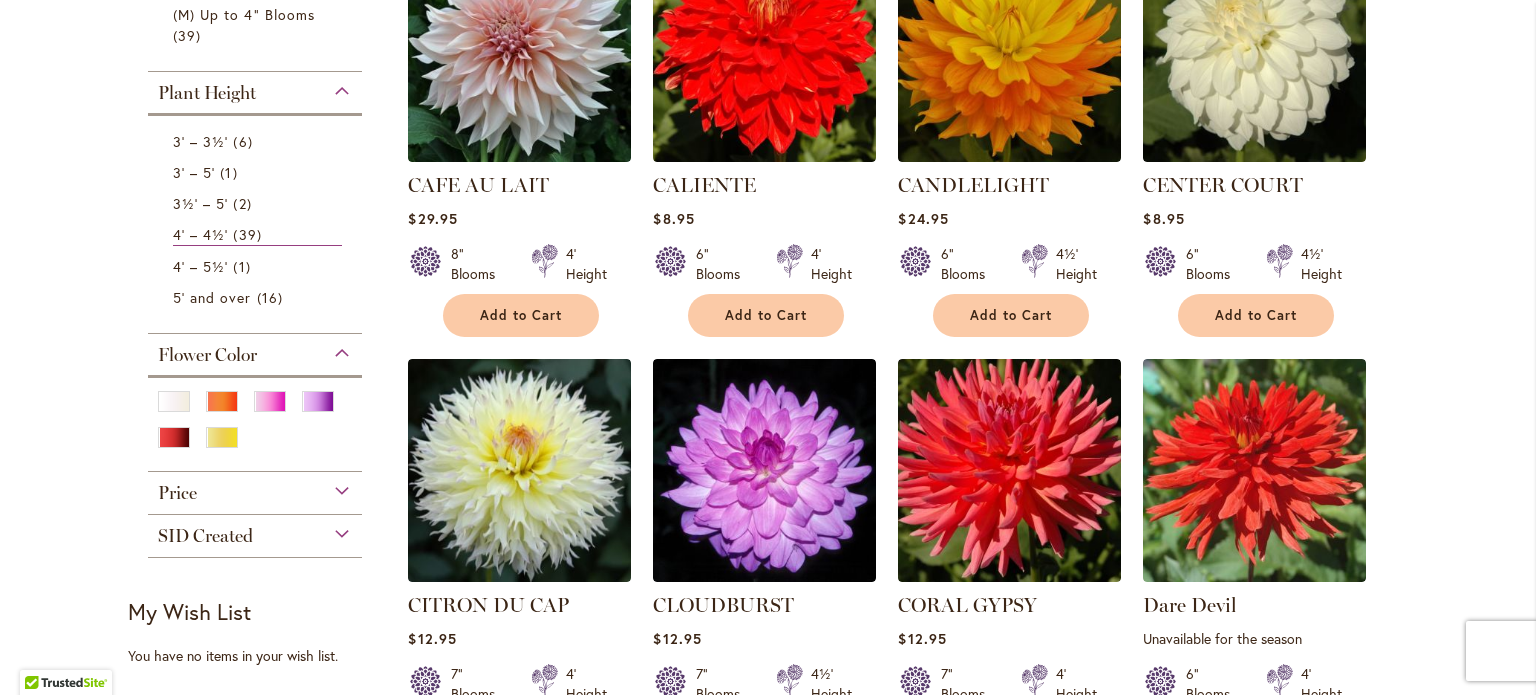 click on "Skip to Content
Gift Shop & Office Open - Monday-Friday 9-4:30pm   /    Gift Shop Open - Saturday 10-3pm
1-800-410-6540
Subscribe
Email Us
My Account
Log In/Register
Toggle Nav
Shop
Dahlia Tubers
Collections
Fresh Cut Dahlias" at bounding box center (768, 682) 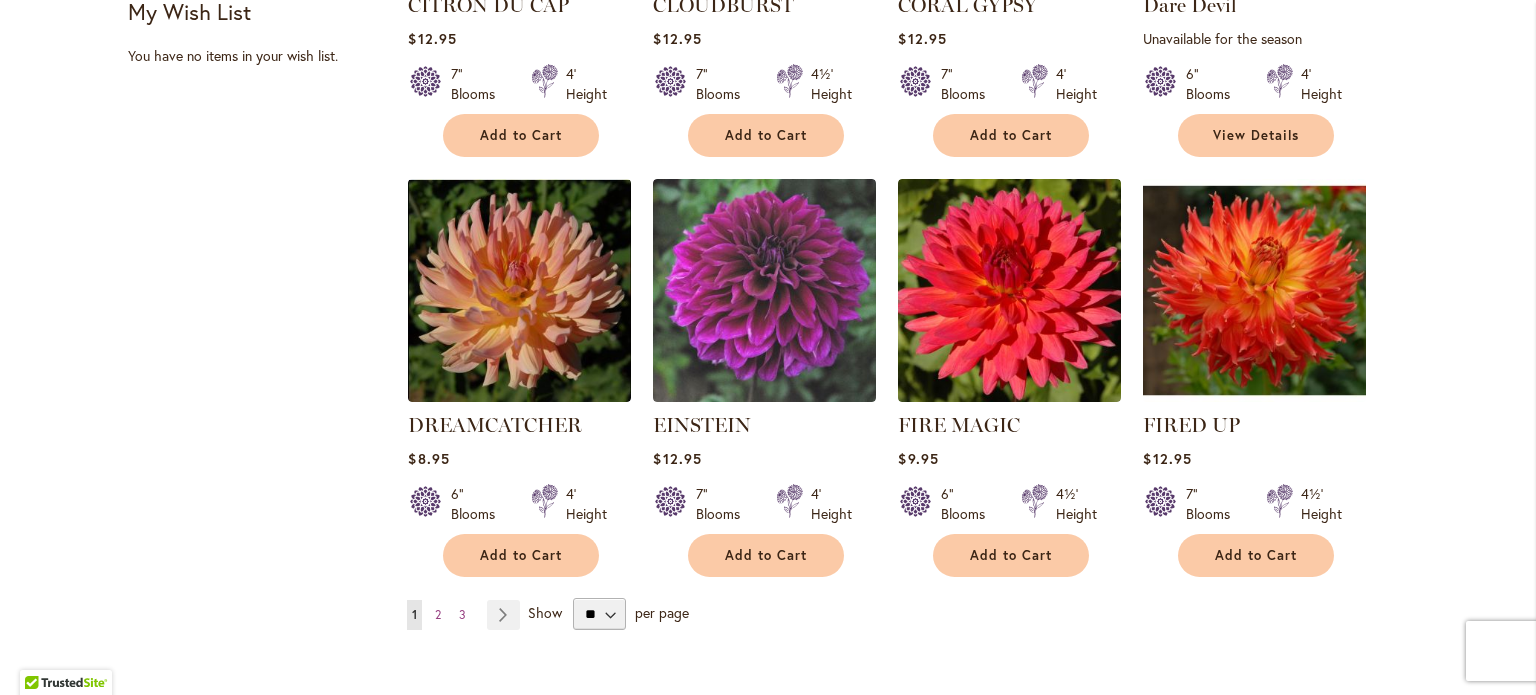 scroll, scrollTop: 1638, scrollLeft: 0, axis: vertical 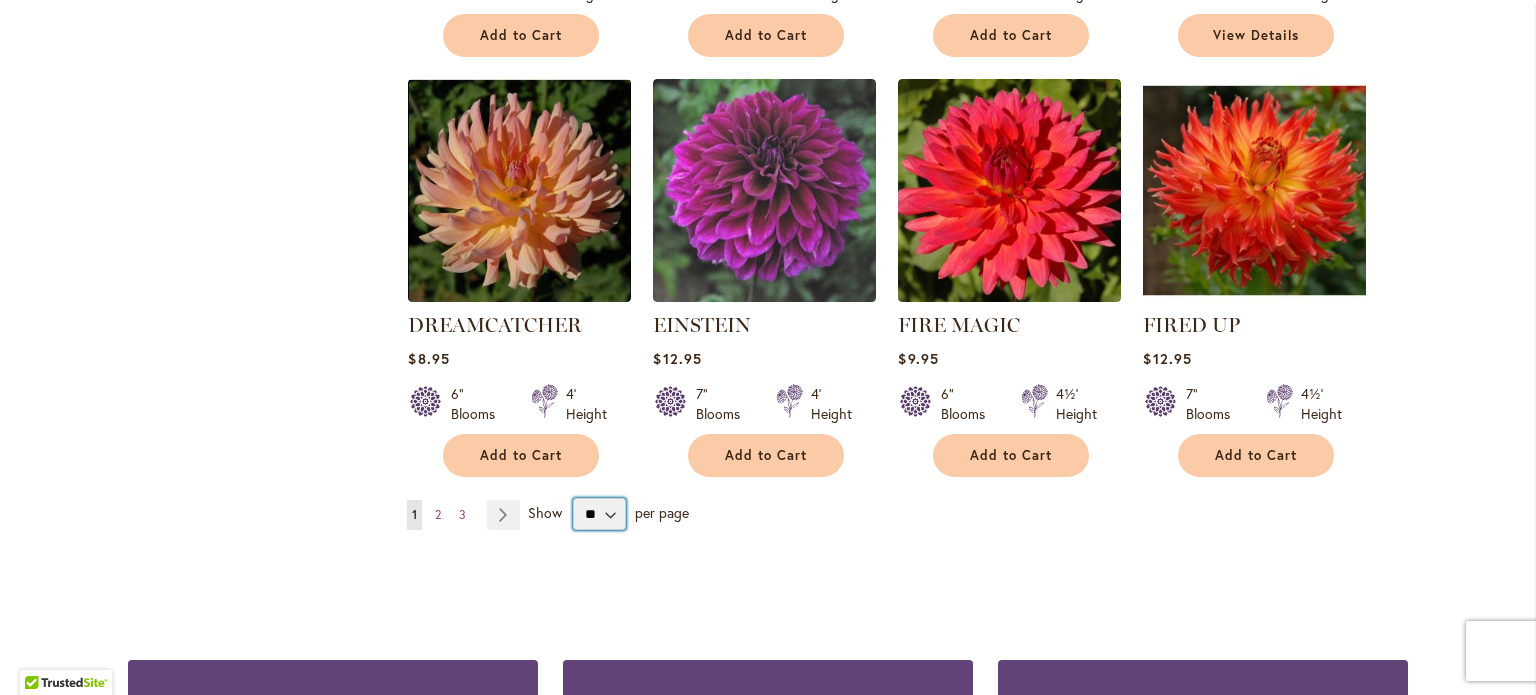 click on "**
**
**
**" at bounding box center [599, 514] 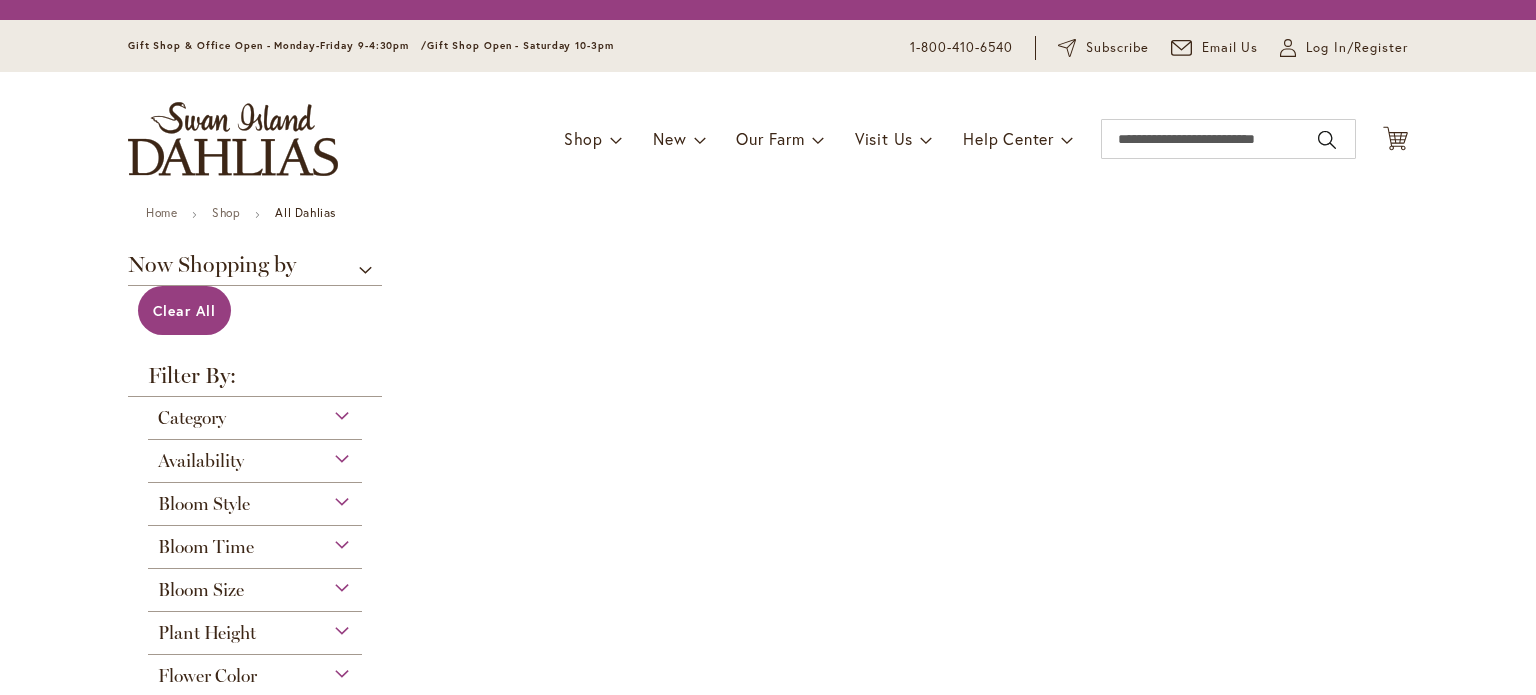 scroll, scrollTop: 0, scrollLeft: 0, axis: both 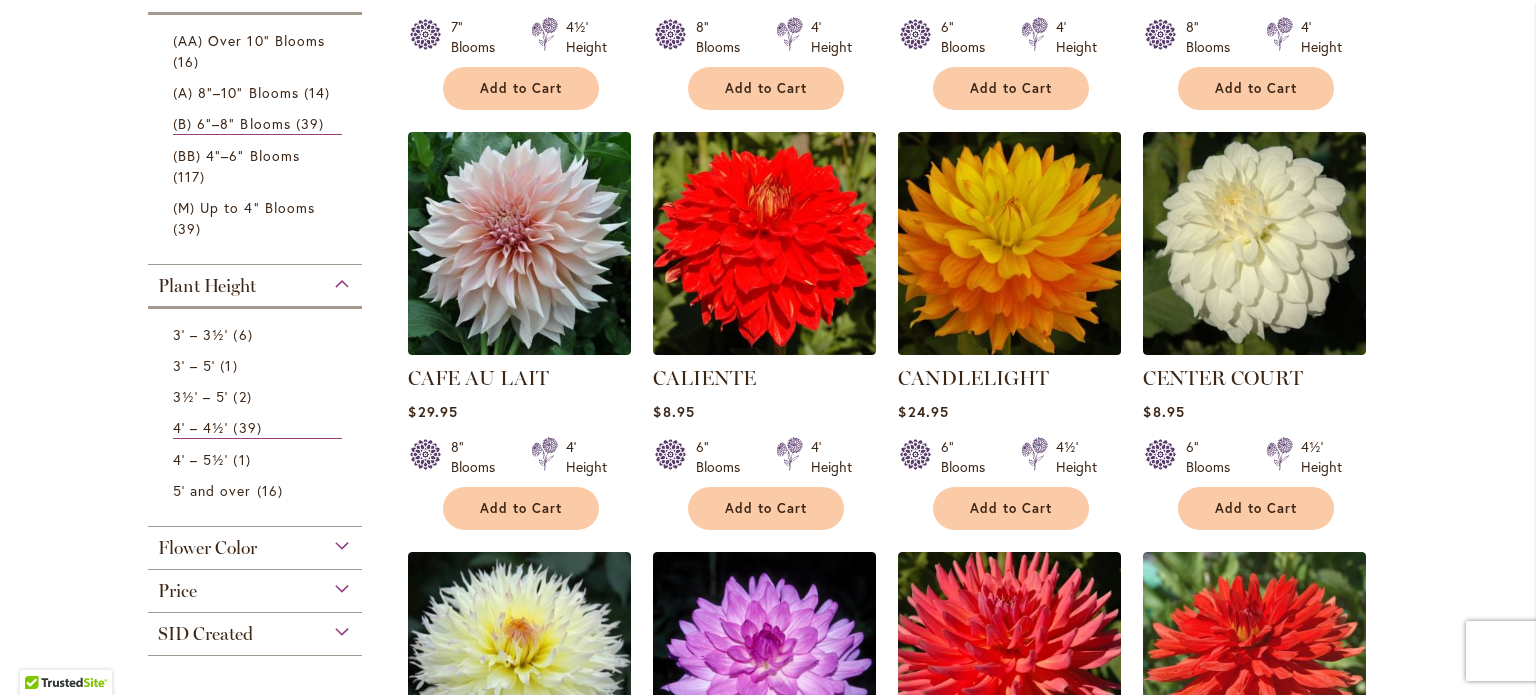 click at bounding box center [1010, 243] 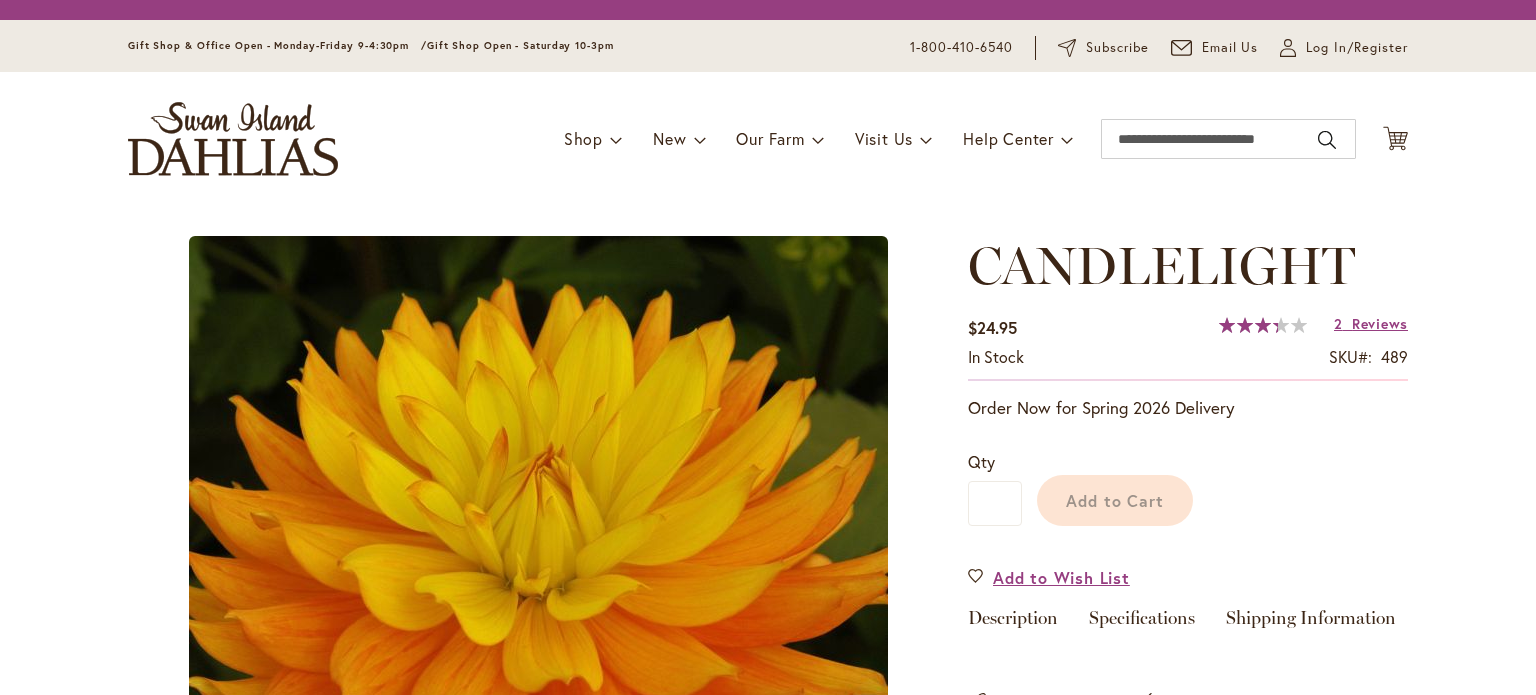 scroll, scrollTop: 0, scrollLeft: 0, axis: both 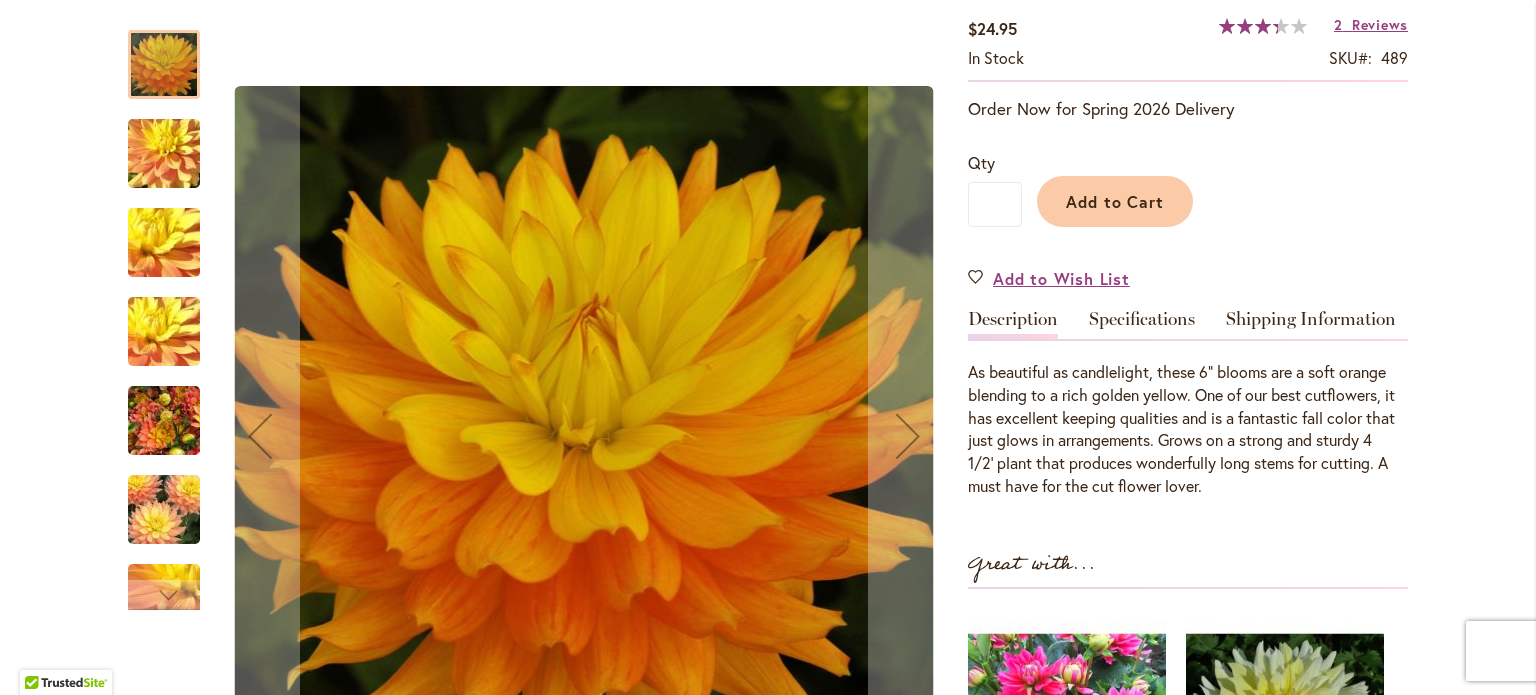 click at bounding box center (164, 154) 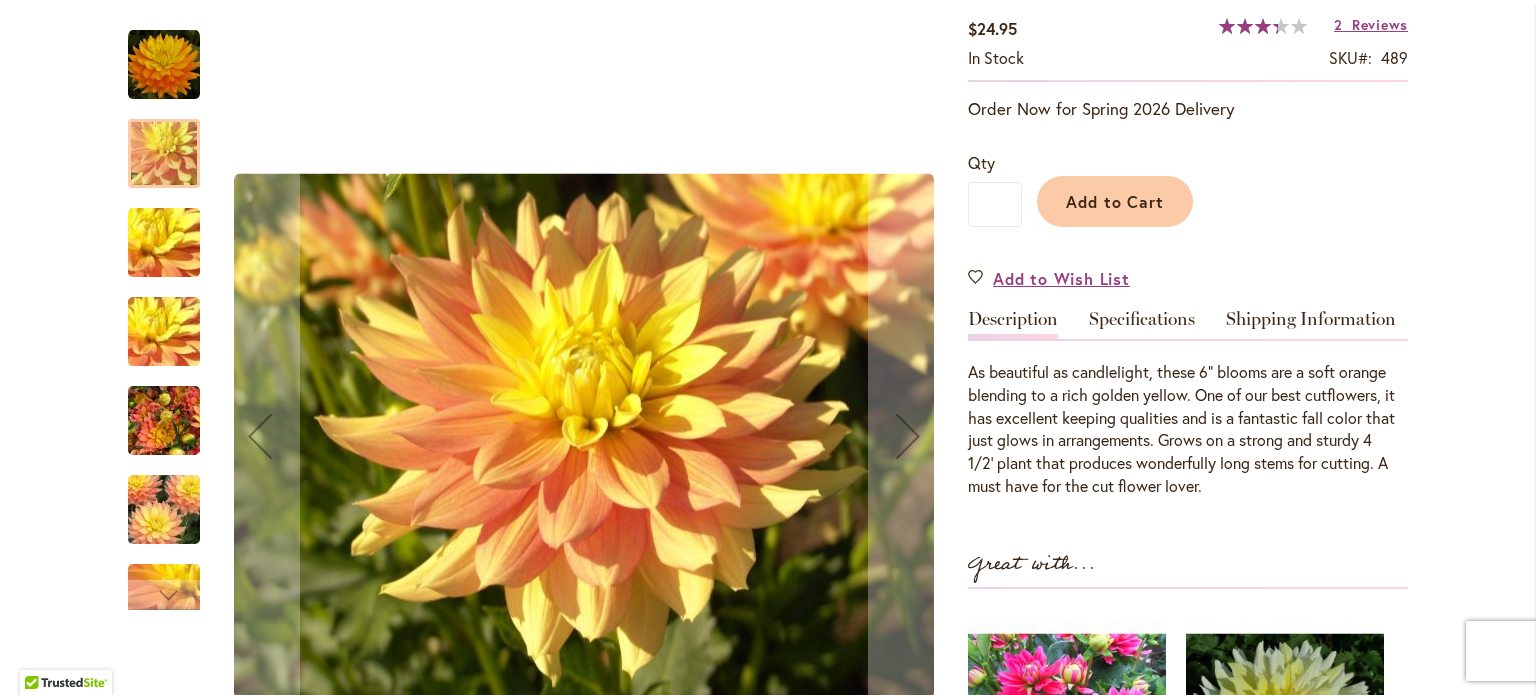 click at bounding box center (164, 243) 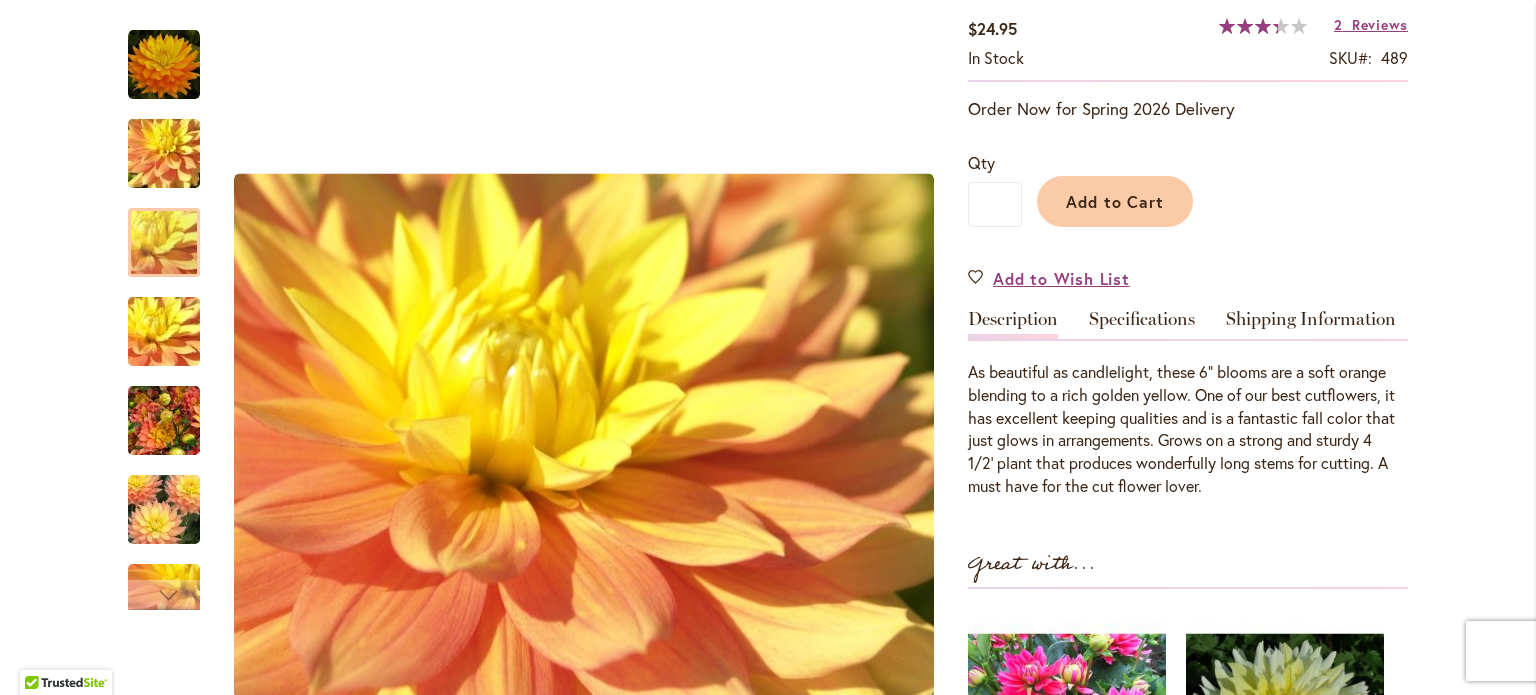 click at bounding box center (164, 510) 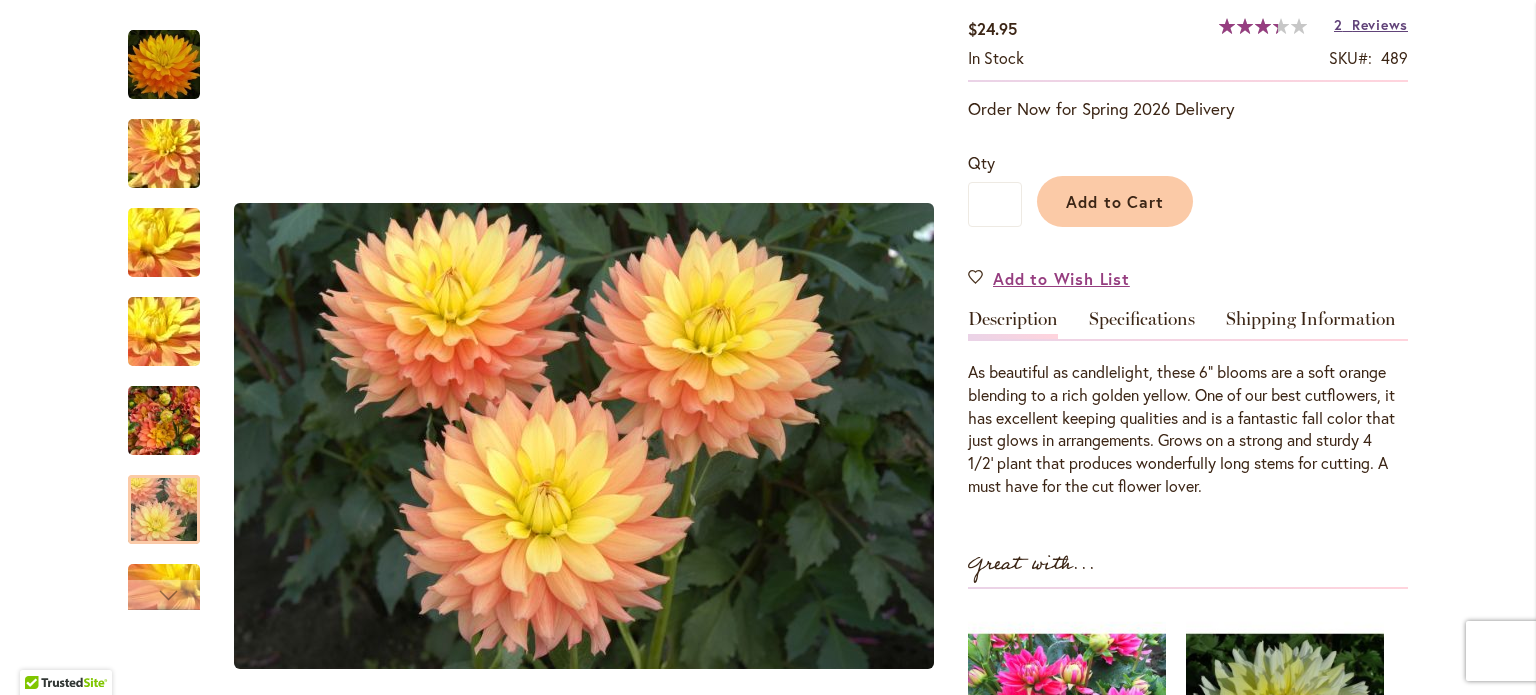 click on "Reviews" at bounding box center [1380, 24] 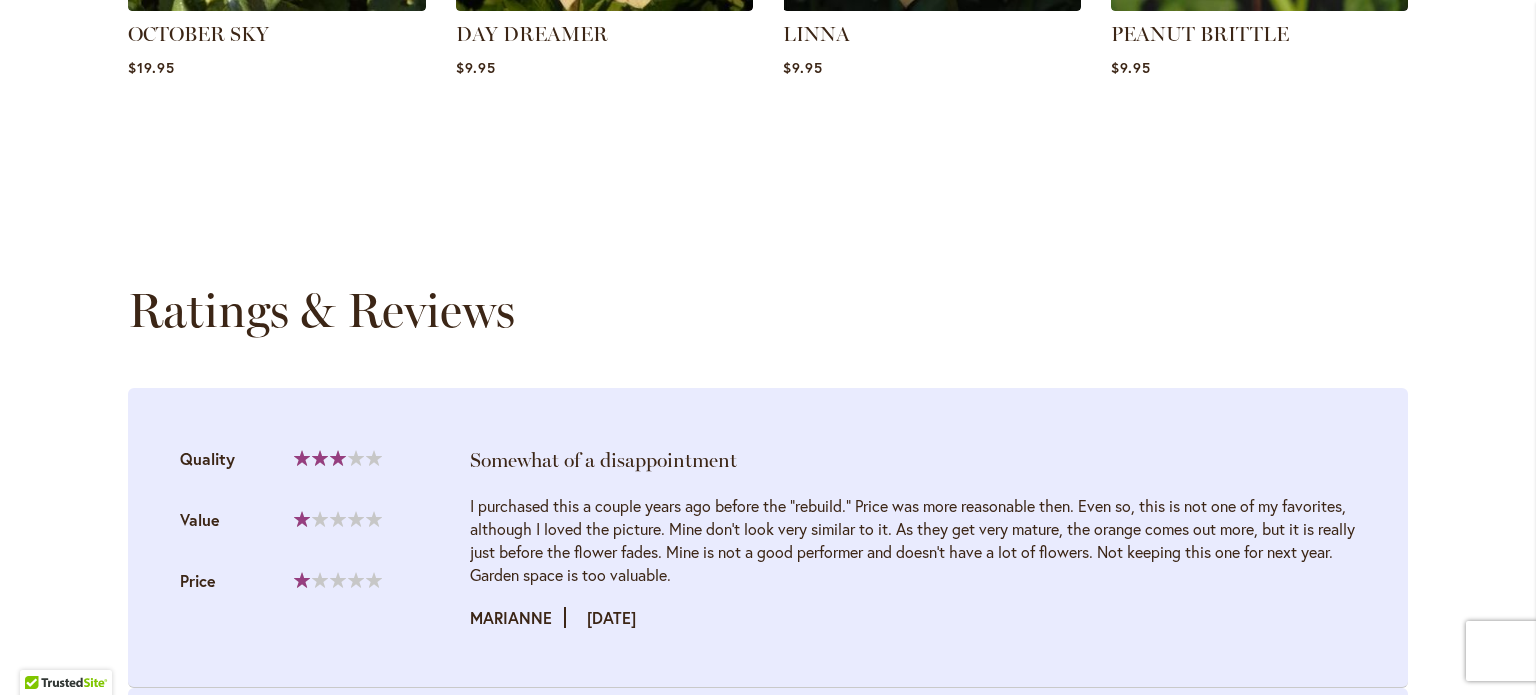 scroll, scrollTop: 1808, scrollLeft: 0, axis: vertical 